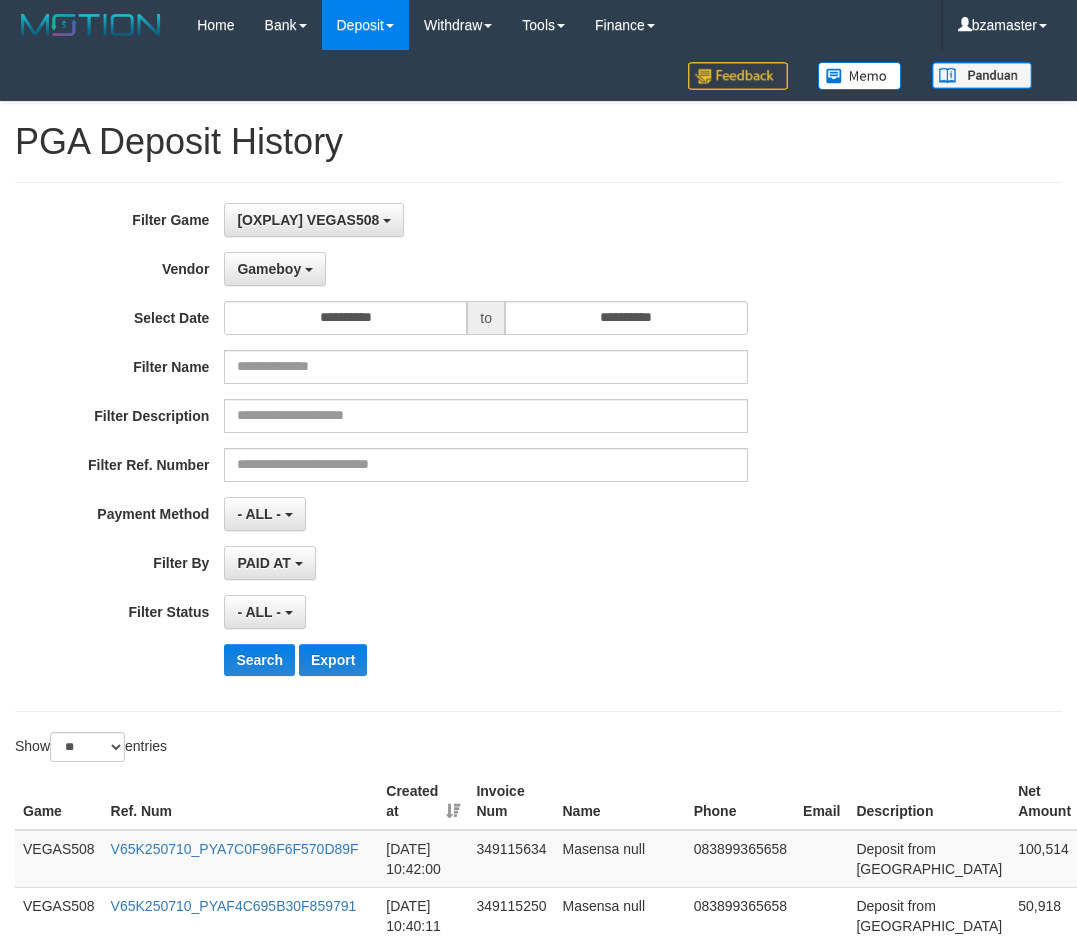 select on "**********" 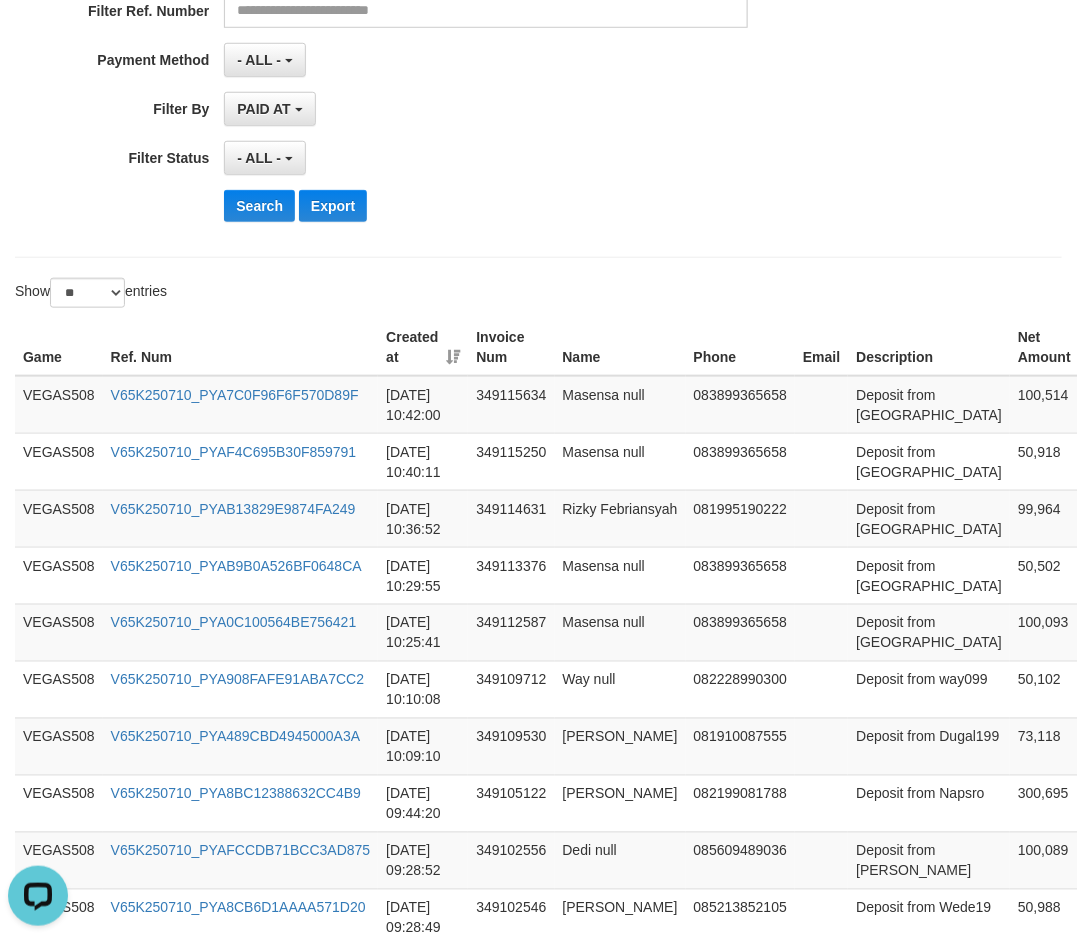scroll, scrollTop: 0, scrollLeft: 0, axis: both 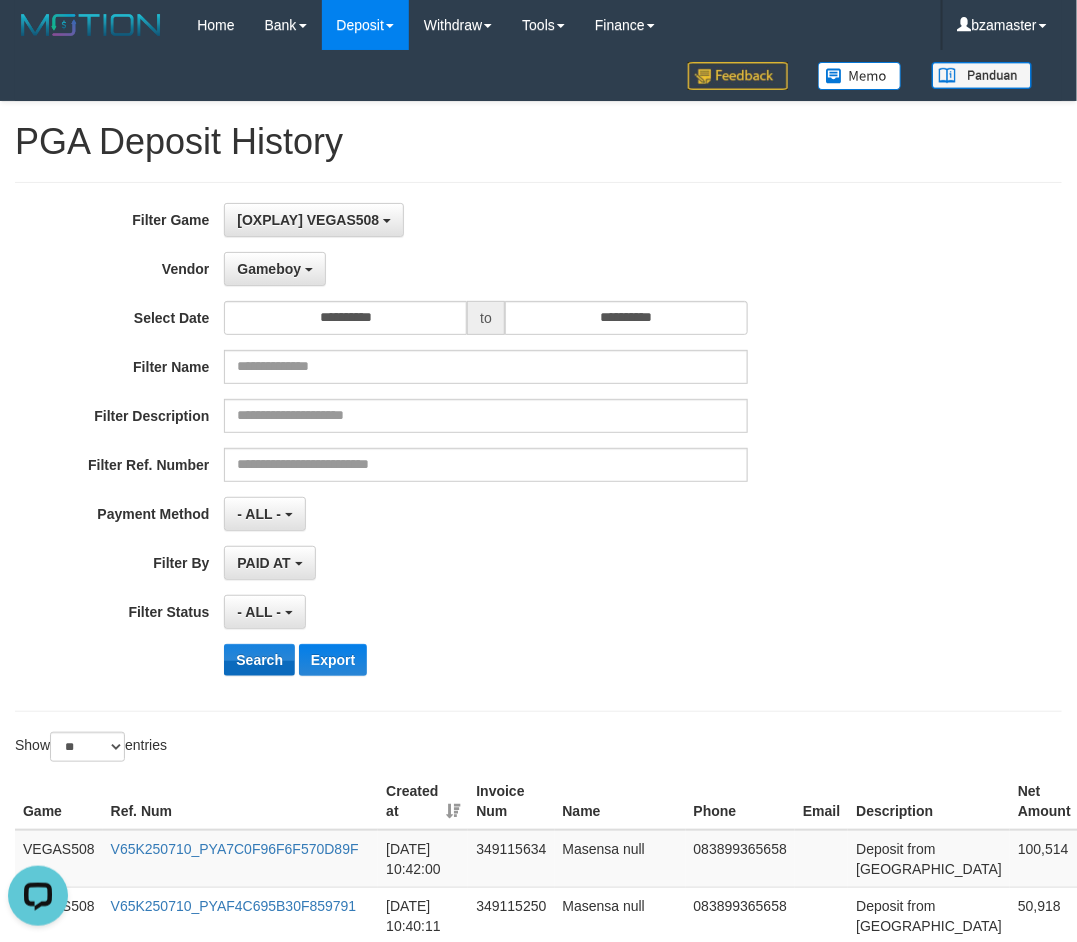 click on "Search" at bounding box center [259, 660] 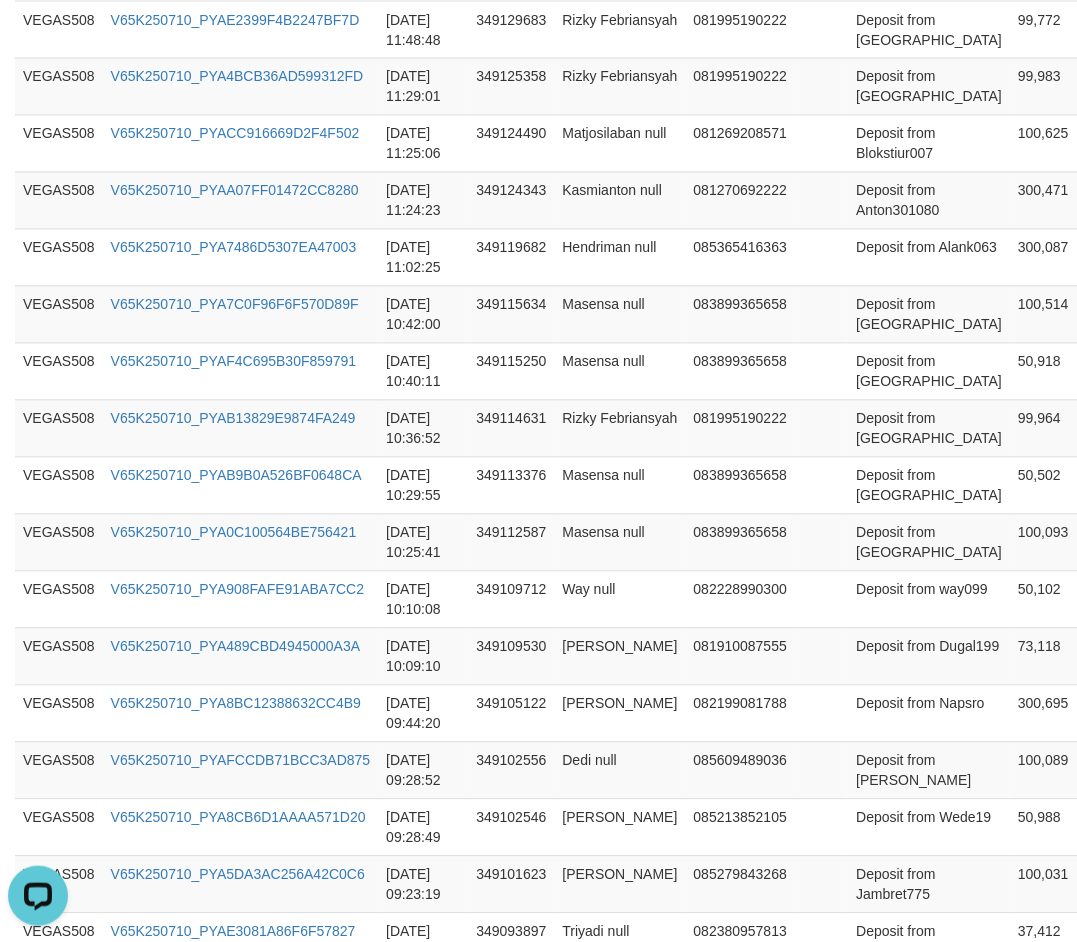 scroll, scrollTop: 1538, scrollLeft: 0, axis: vertical 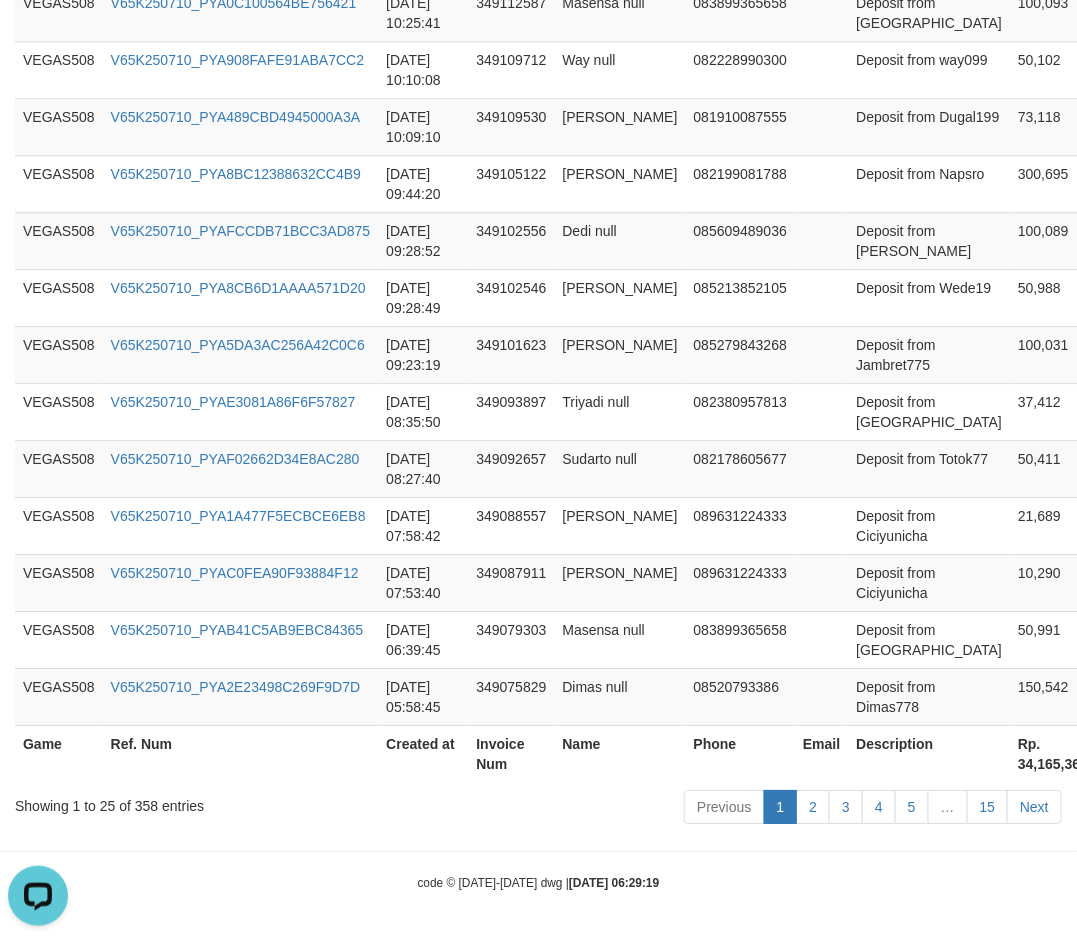 click on "Rp. 34,165,364" at bounding box center [1053, 753] 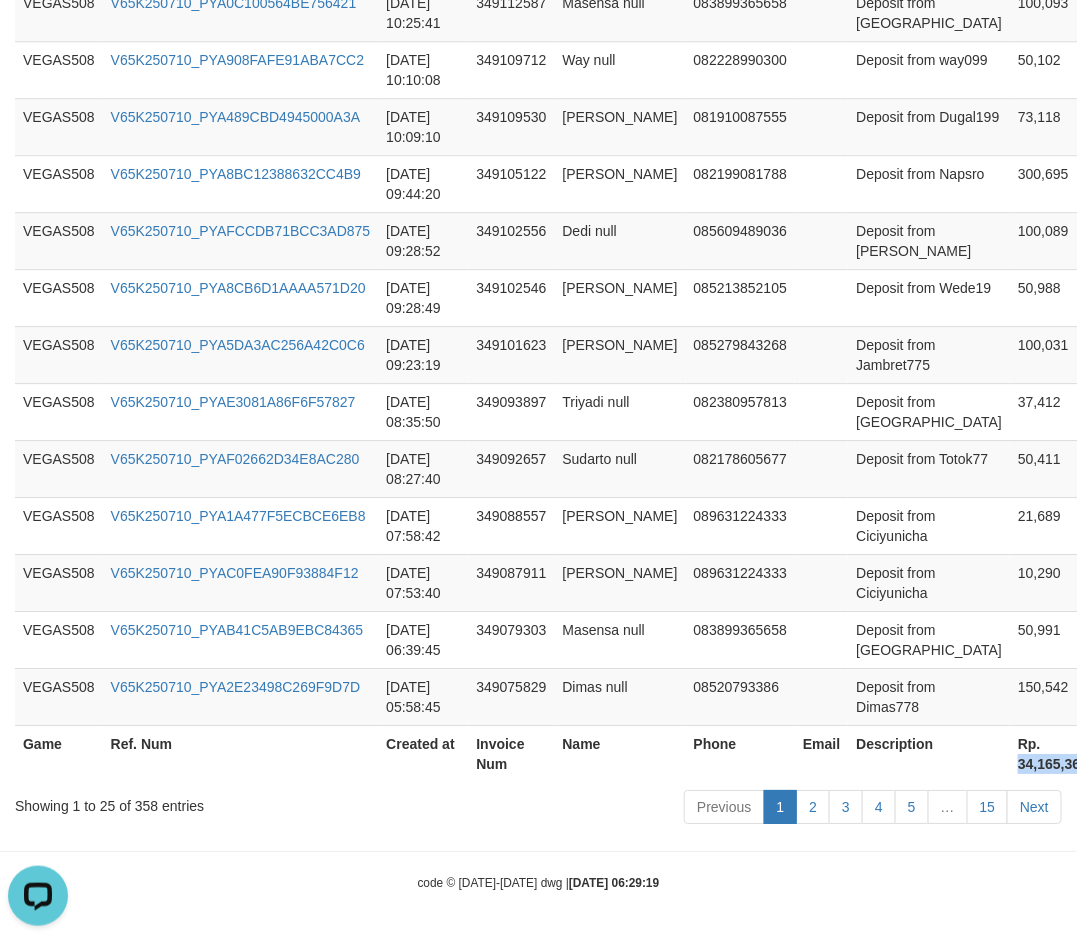 click on "Rp. 34,165,364" at bounding box center (1053, 753) 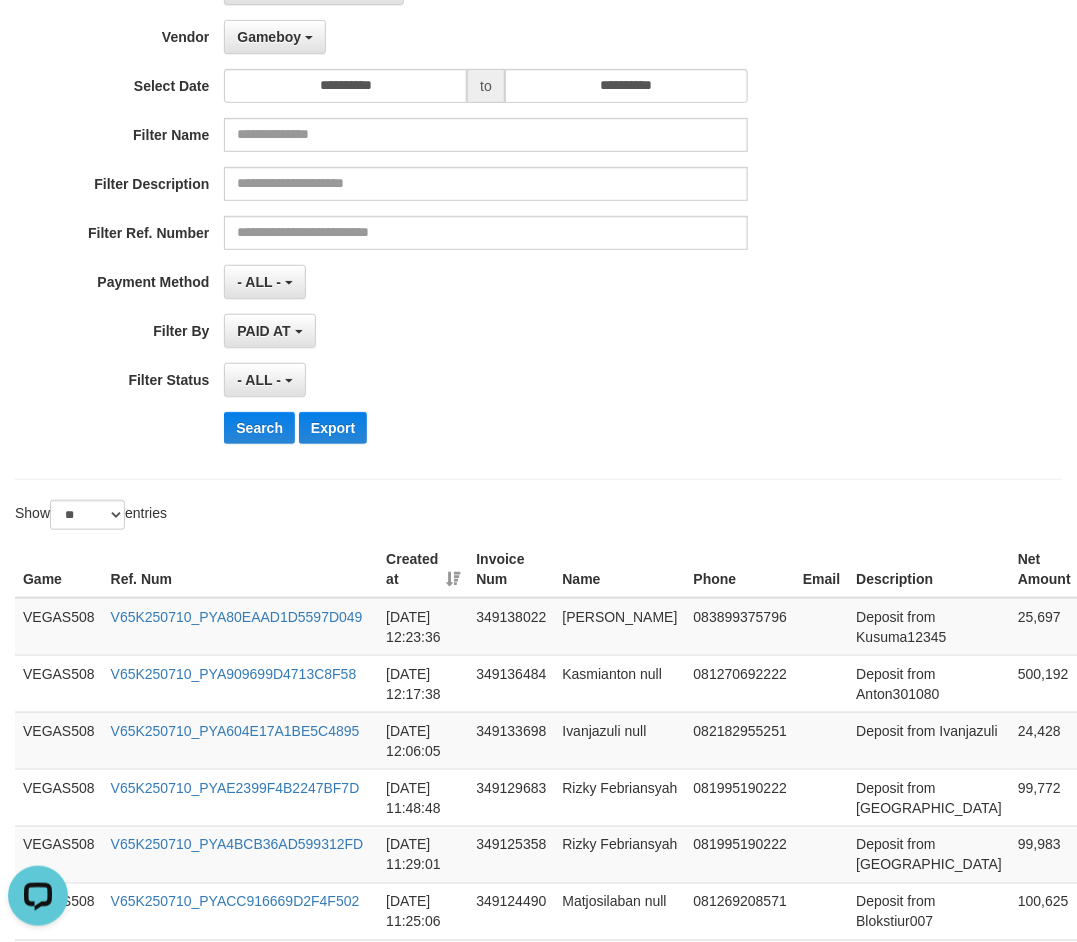 scroll, scrollTop: 163, scrollLeft: 0, axis: vertical 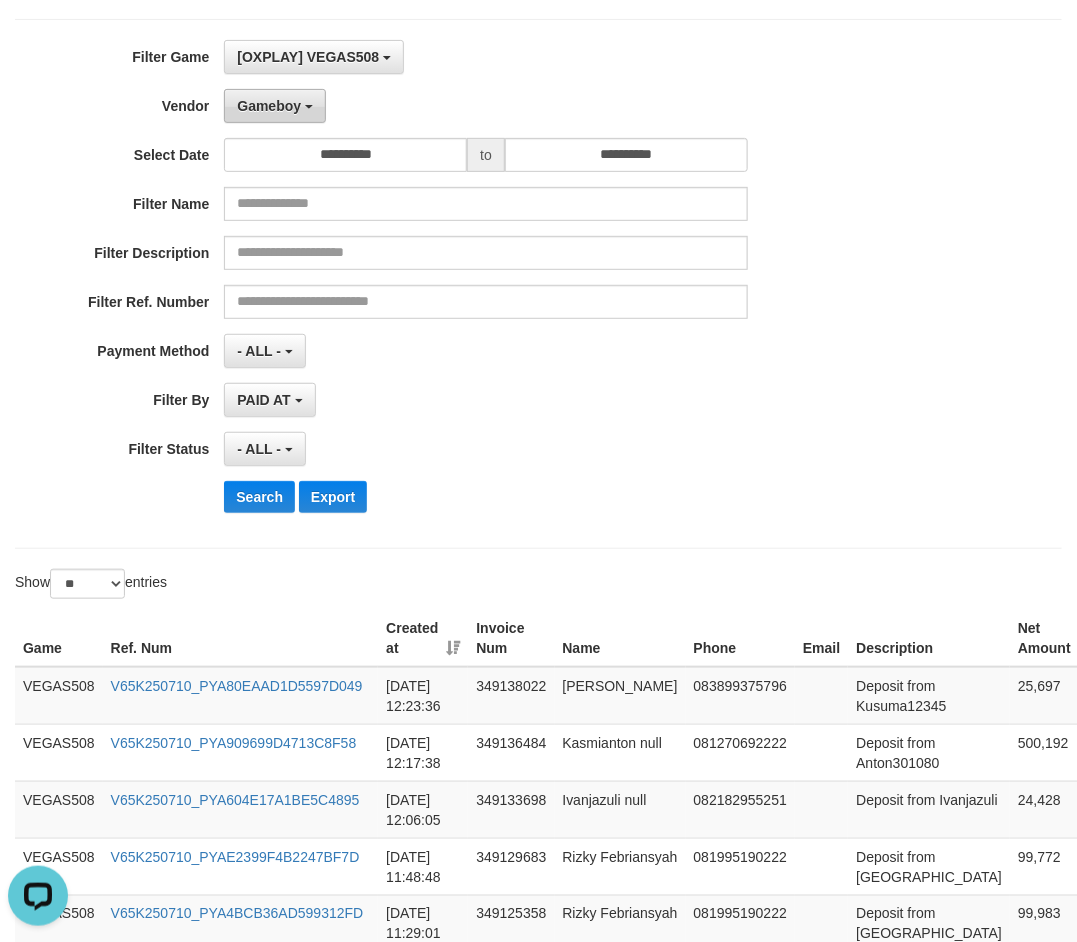 click on "Gameboy" at bounding box center (269, 106) 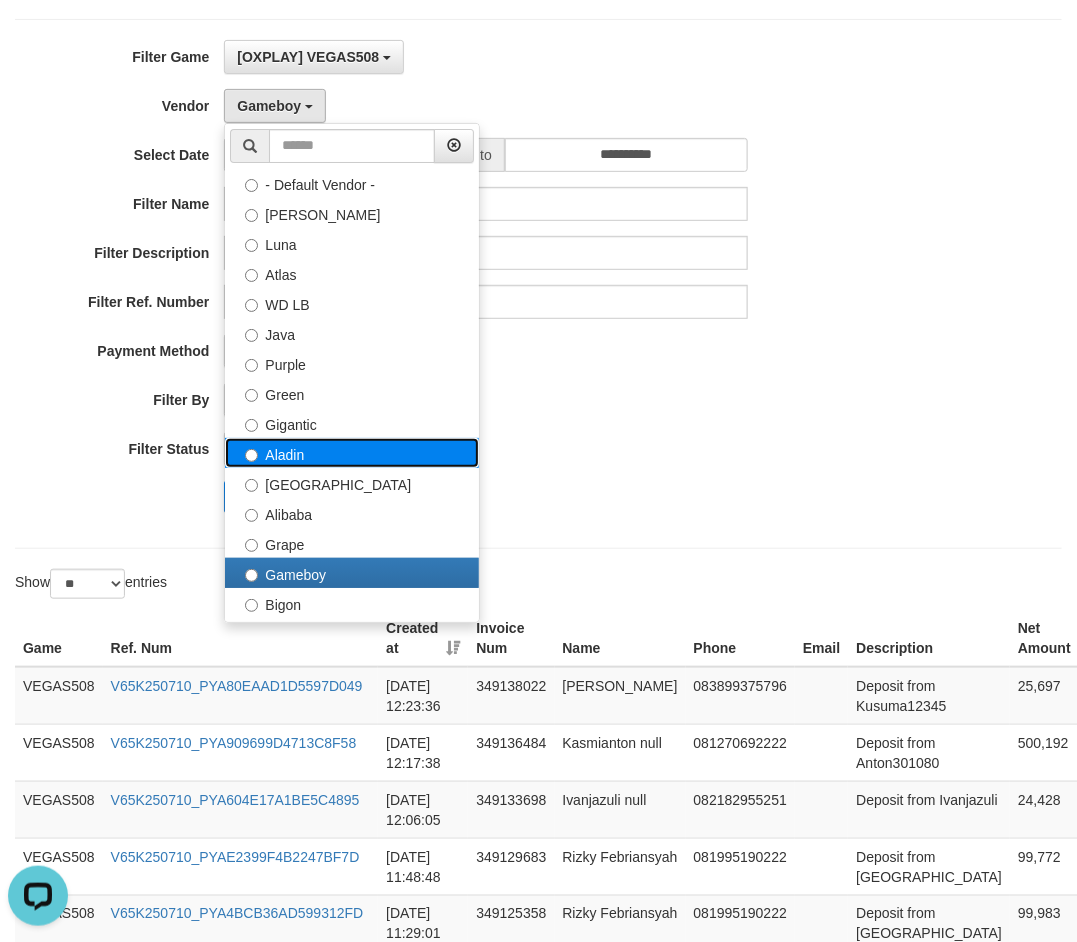 click on "Aladin" at bounding box center (352, 453) 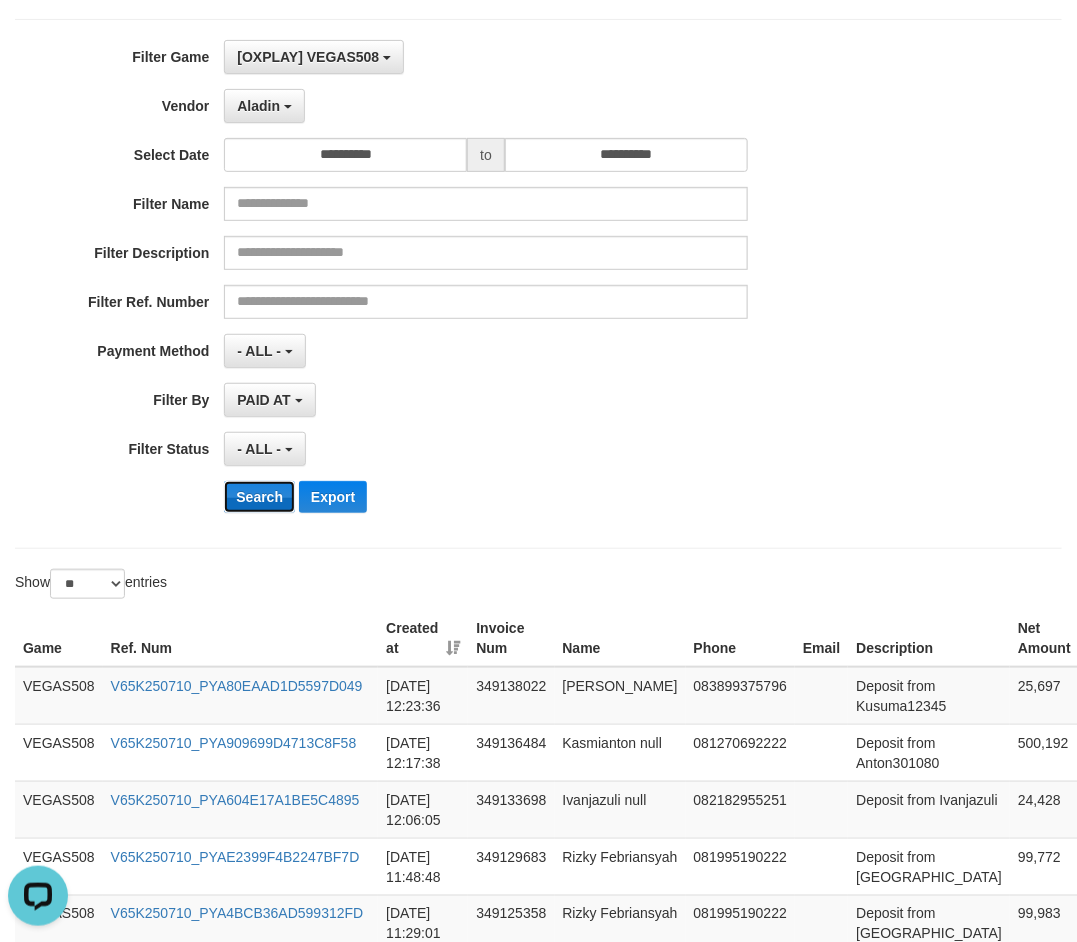 click on "Search" at bounding box center [259, 497] 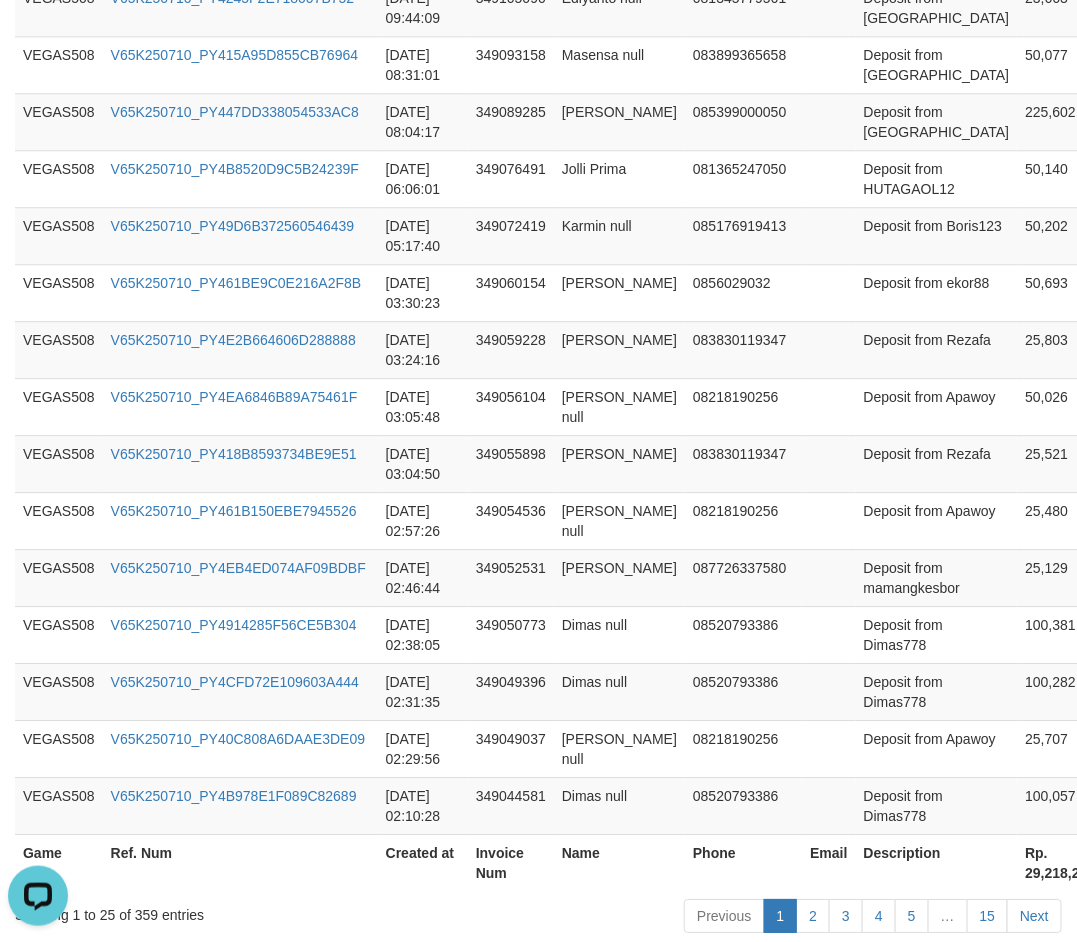 scroll, scrollTop: 1538, scrollLeft: 0, axis: vertical 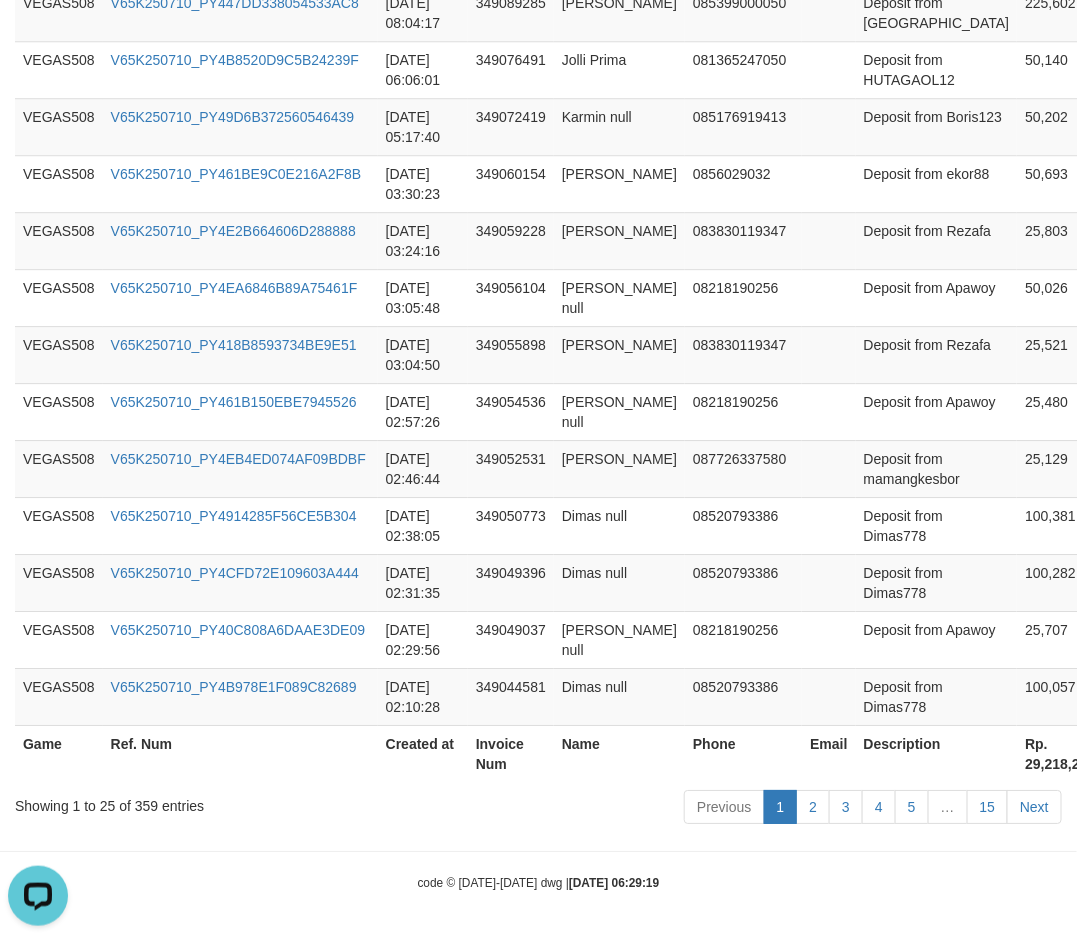 click on "Rp. 29,218,206" at bounding box center (1060, 753) 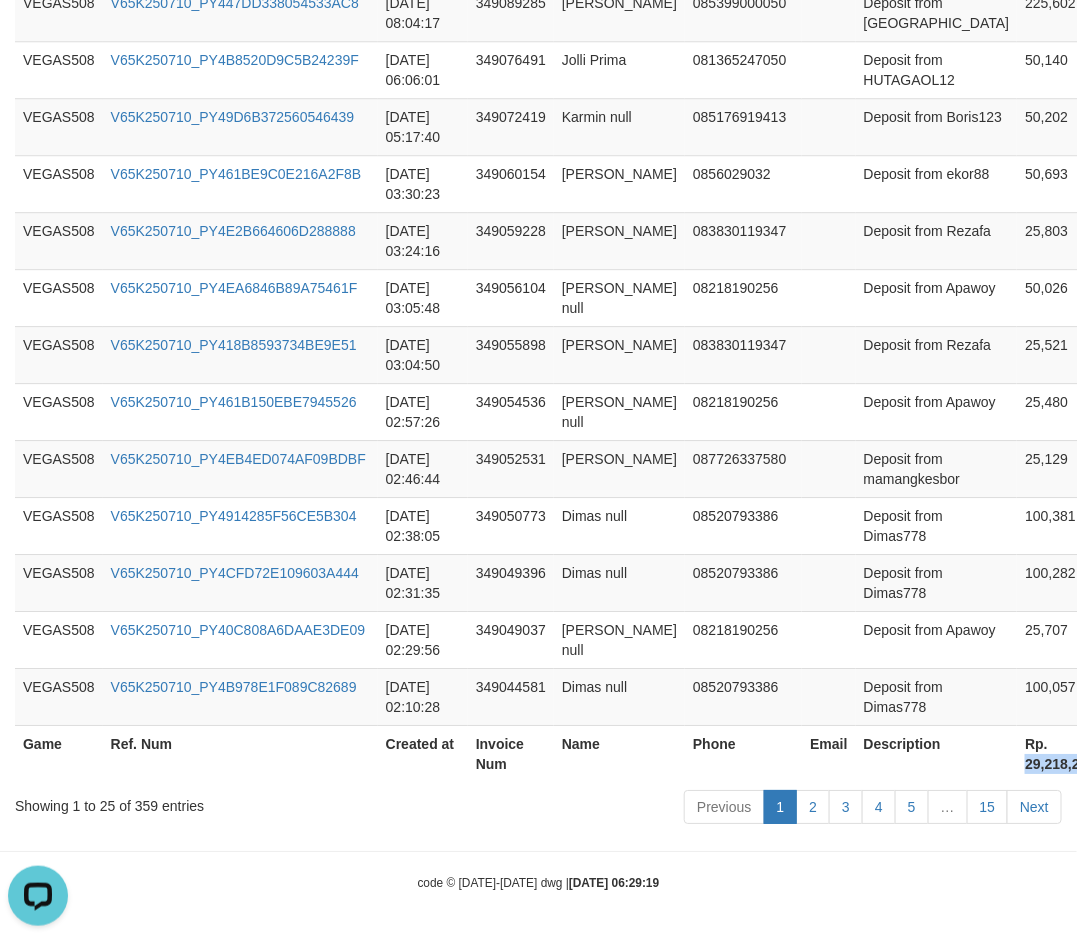 click on "Rp. 29,218,206" at bounding box center (1060, 753) 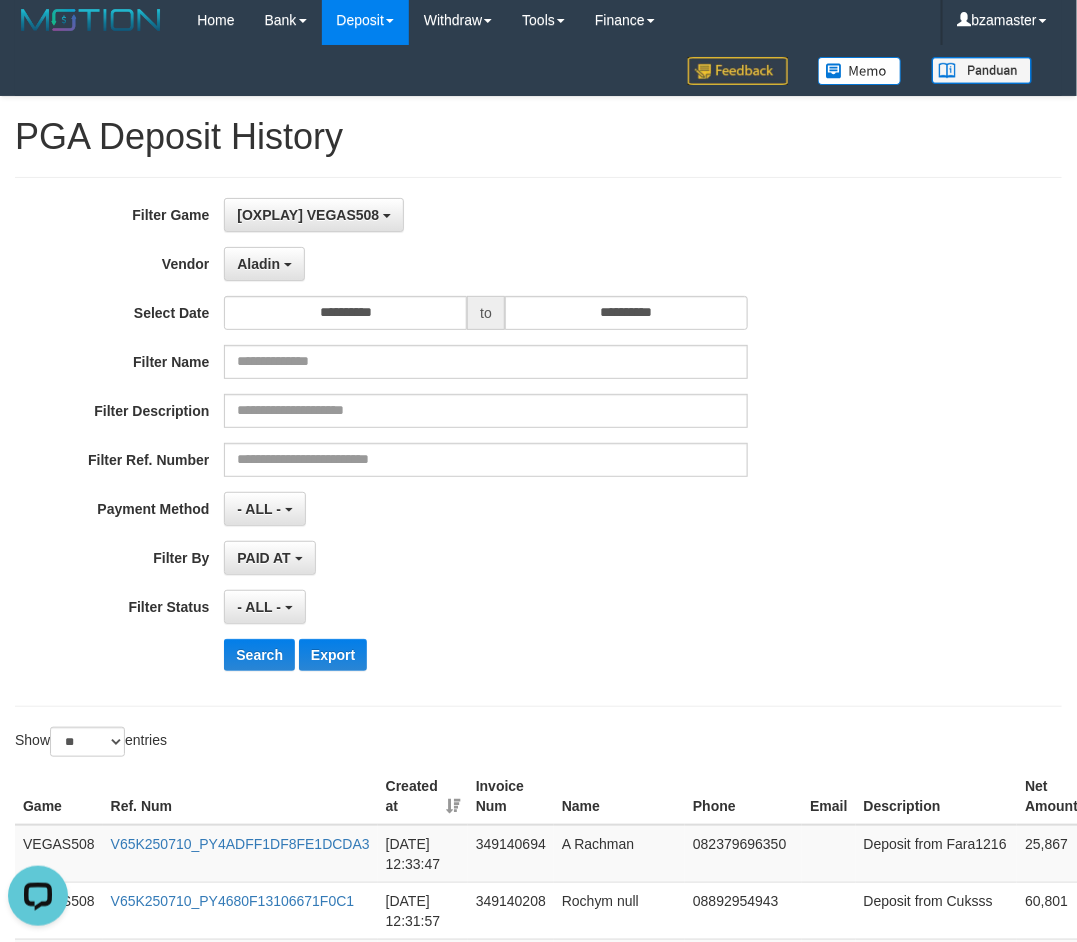scroll, scrollTop: 0, scrollLeft: 0, axis: both 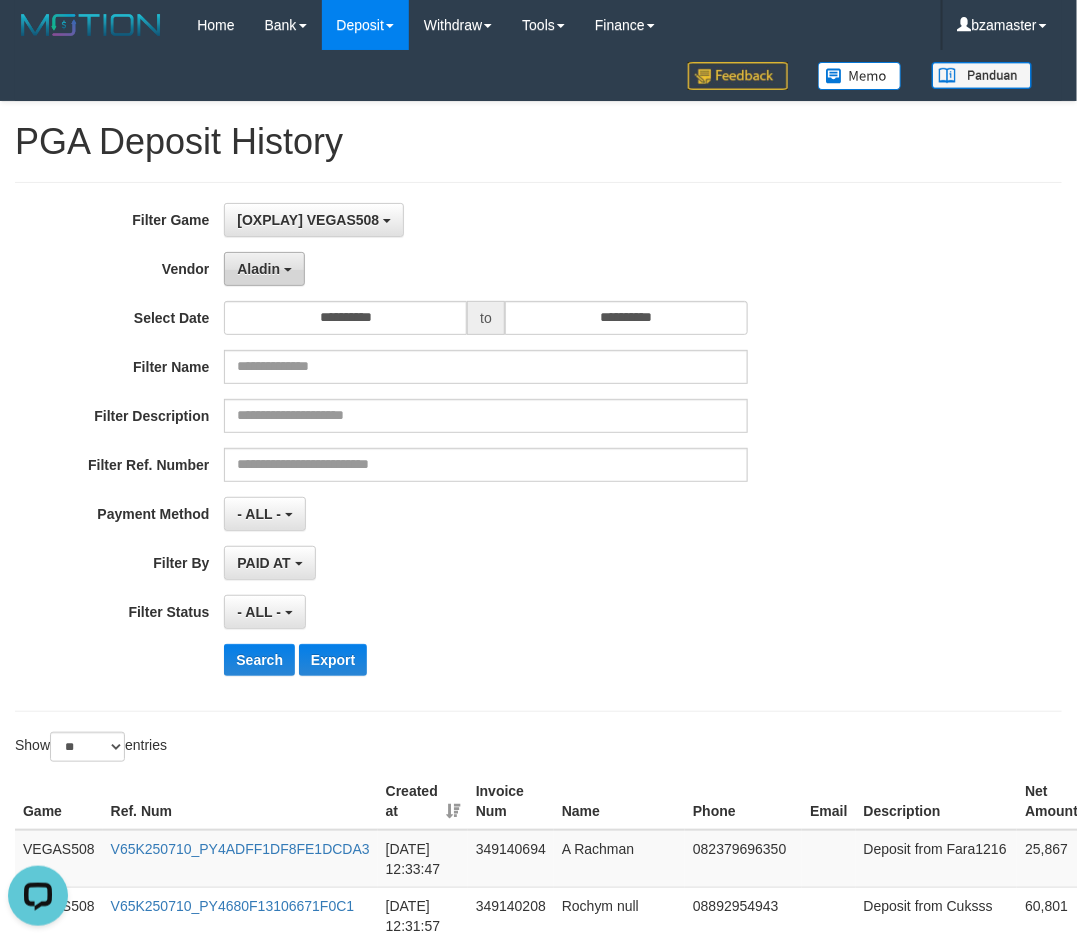 click on "Aladin" at bounding box center [258, 269] 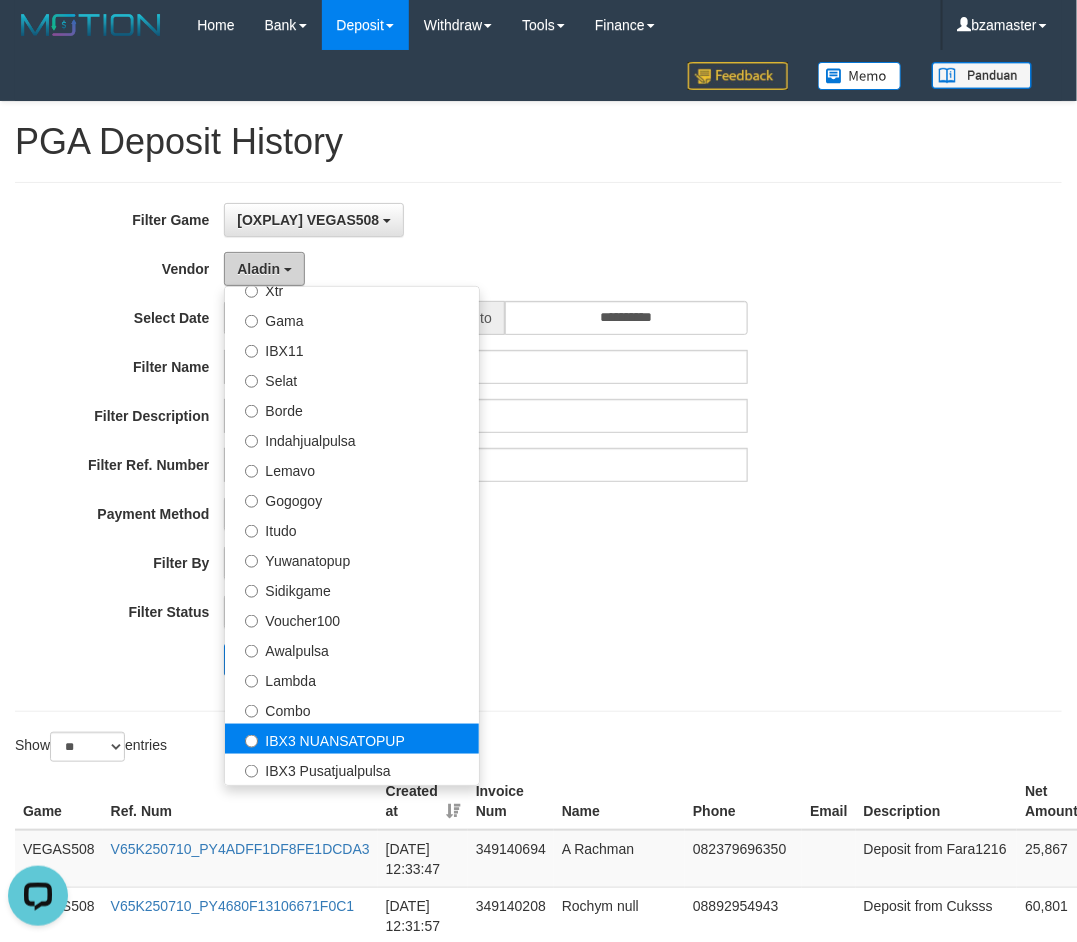scroll, scrollTop: 686, scrollLeft: 0, axis: vertical 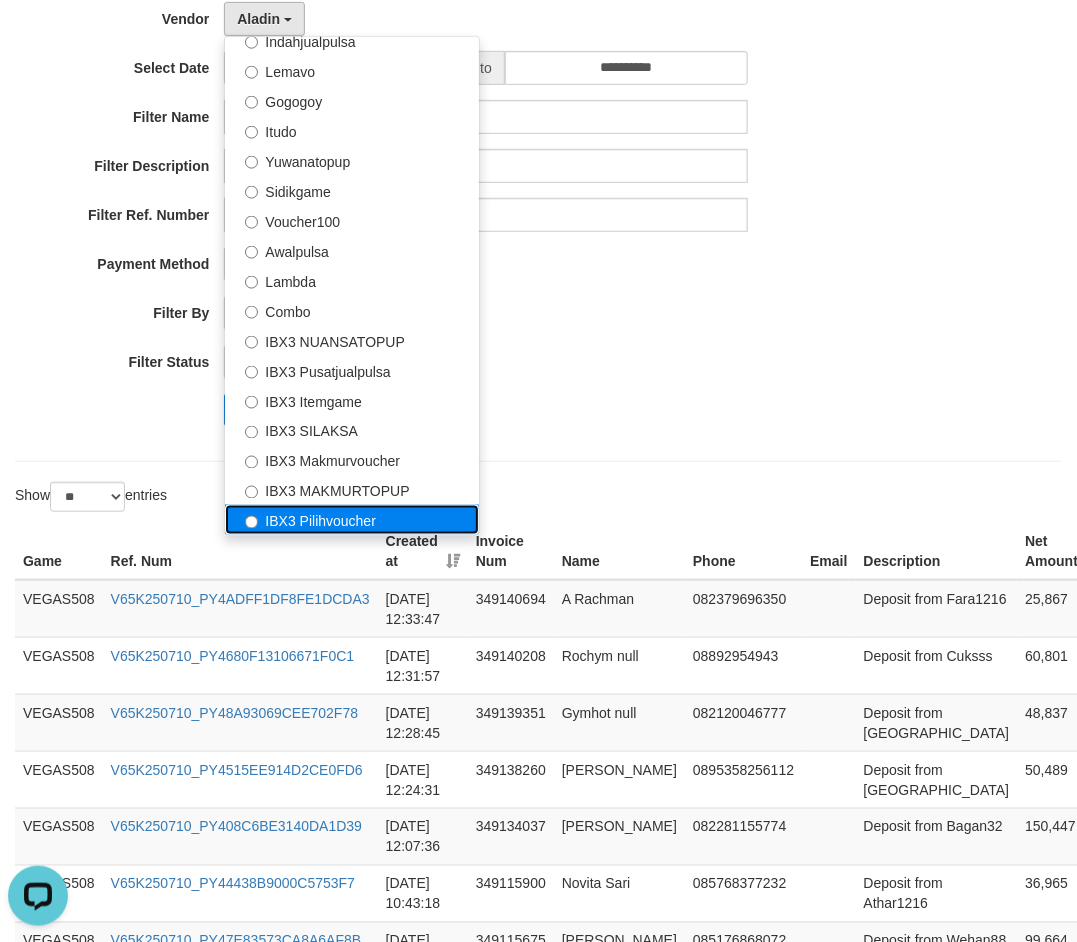 click on "IBX3 Pilihvoucher" at bounding box center (352, 520) 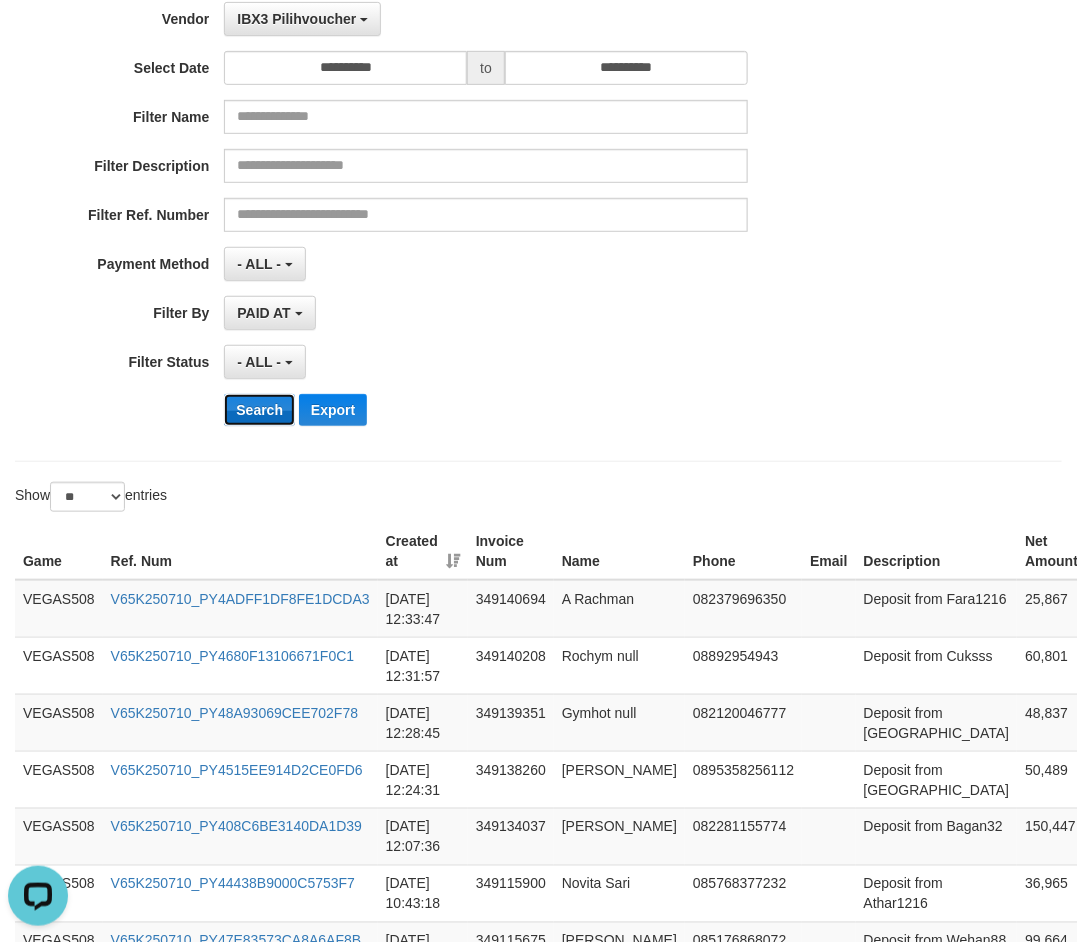 click on "Search" at bounding box center (259, 410) 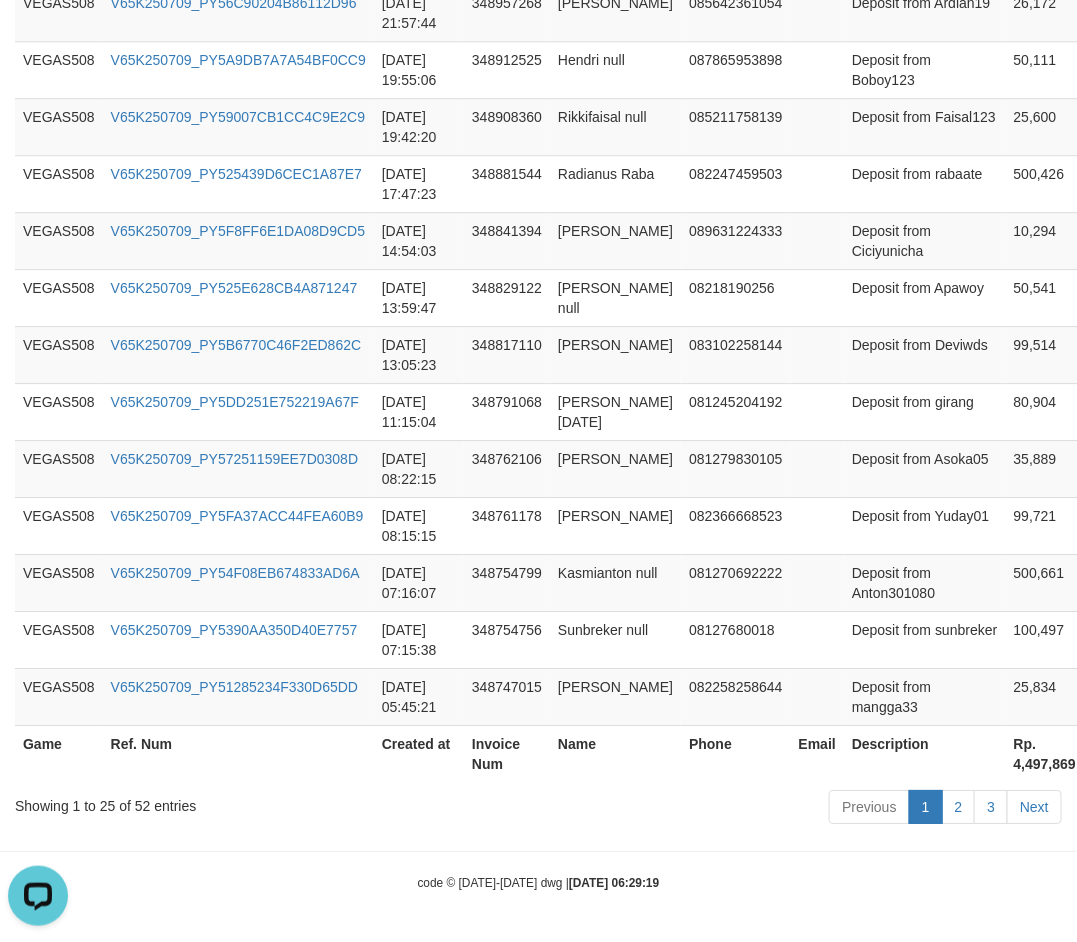 scroll, scrollTop: 1538, scrollLeft: 0, axis: vertical 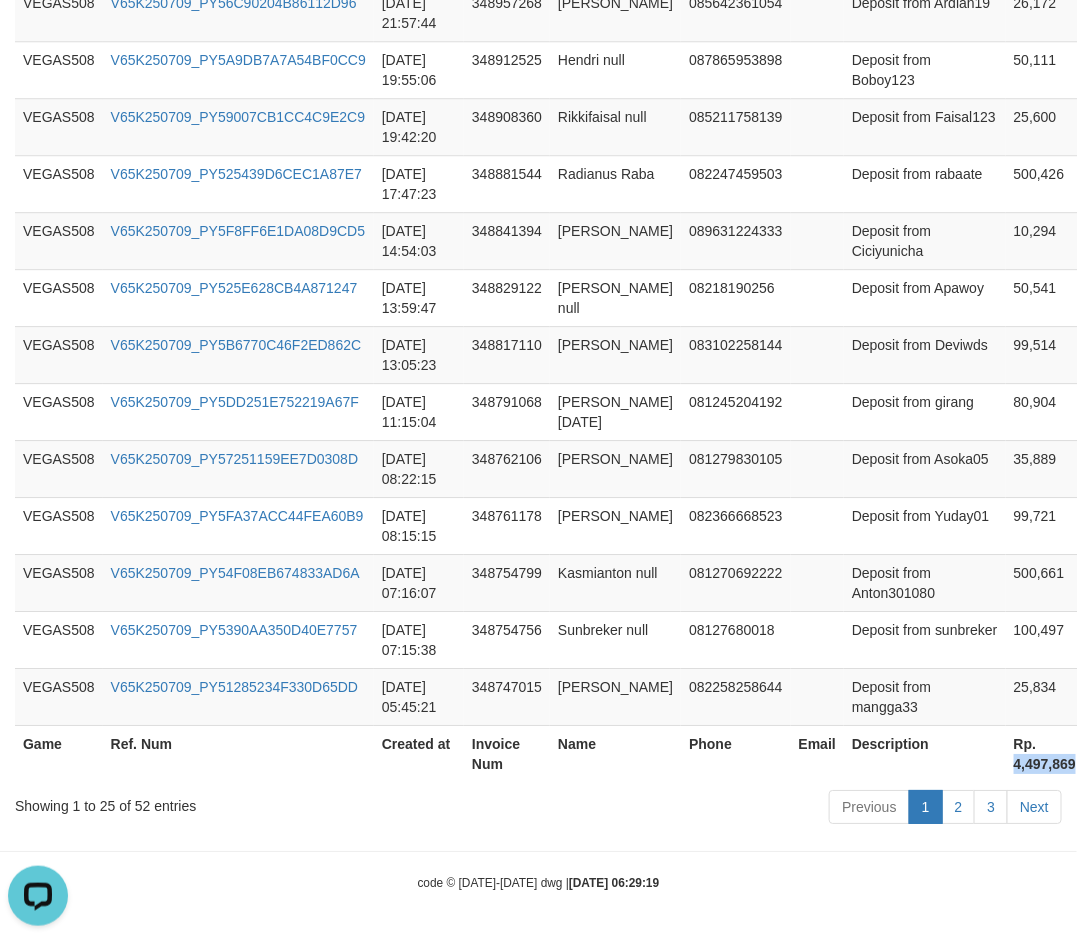 click on "Rp. 4,497,869" at bounding box center (1045, 753) 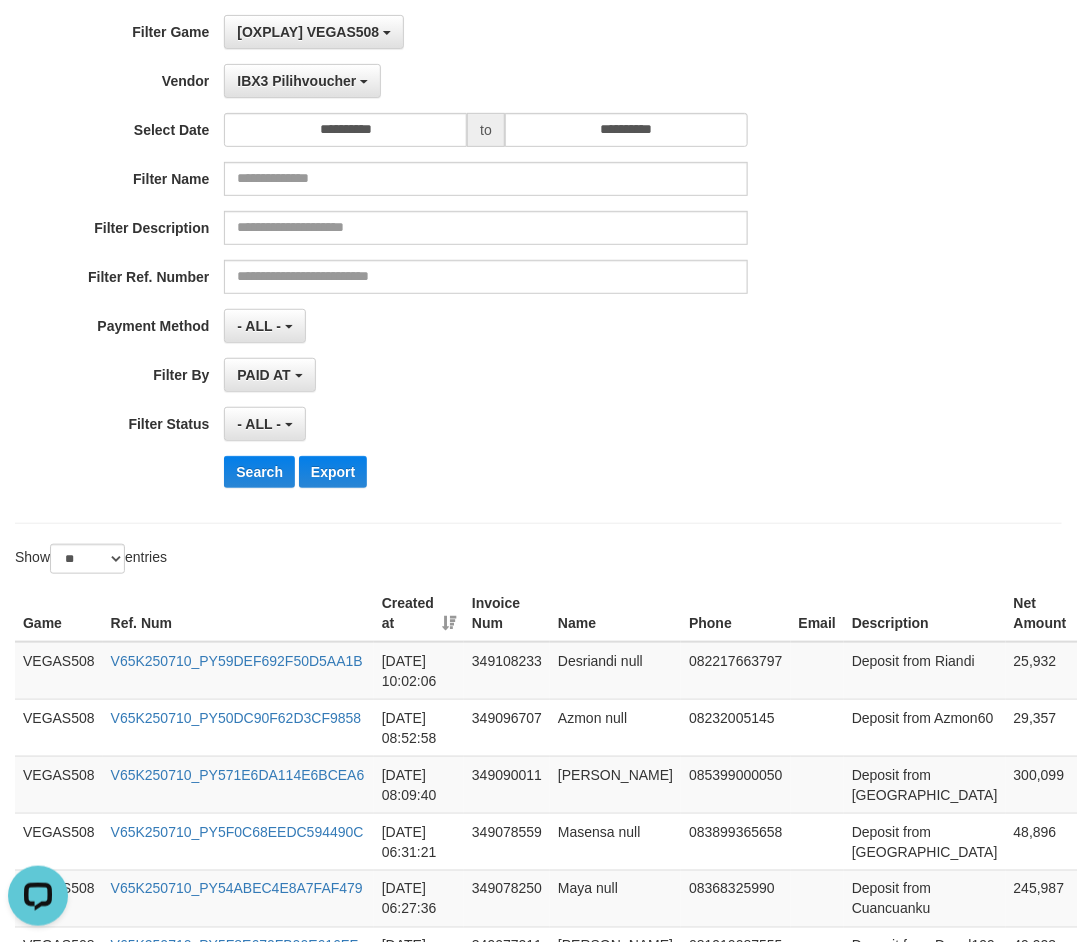 scroll, scrollTop: 0, scrollLeft: 0, axis: both 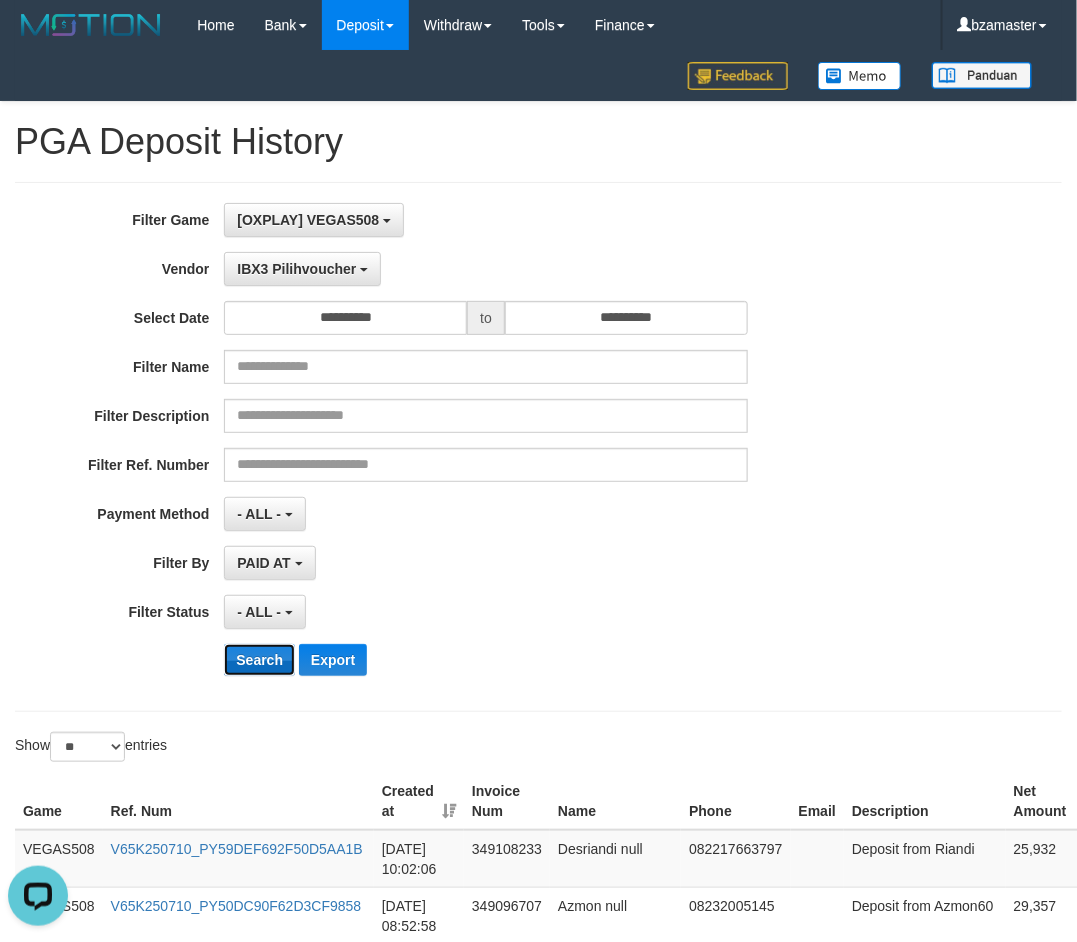 click on "Search" at bounding box center (259, 660) 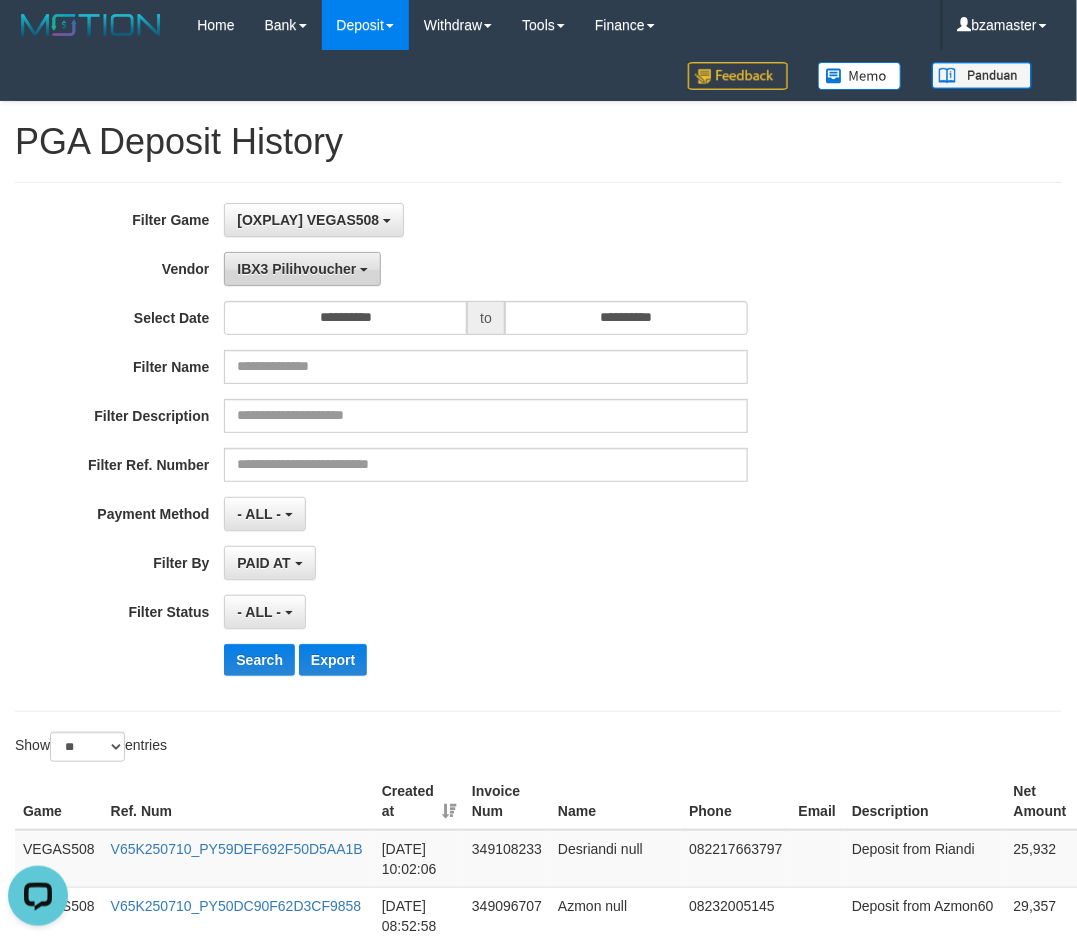 click on "IBX3 Pilihvoucher" at bounding box center [296, 269] 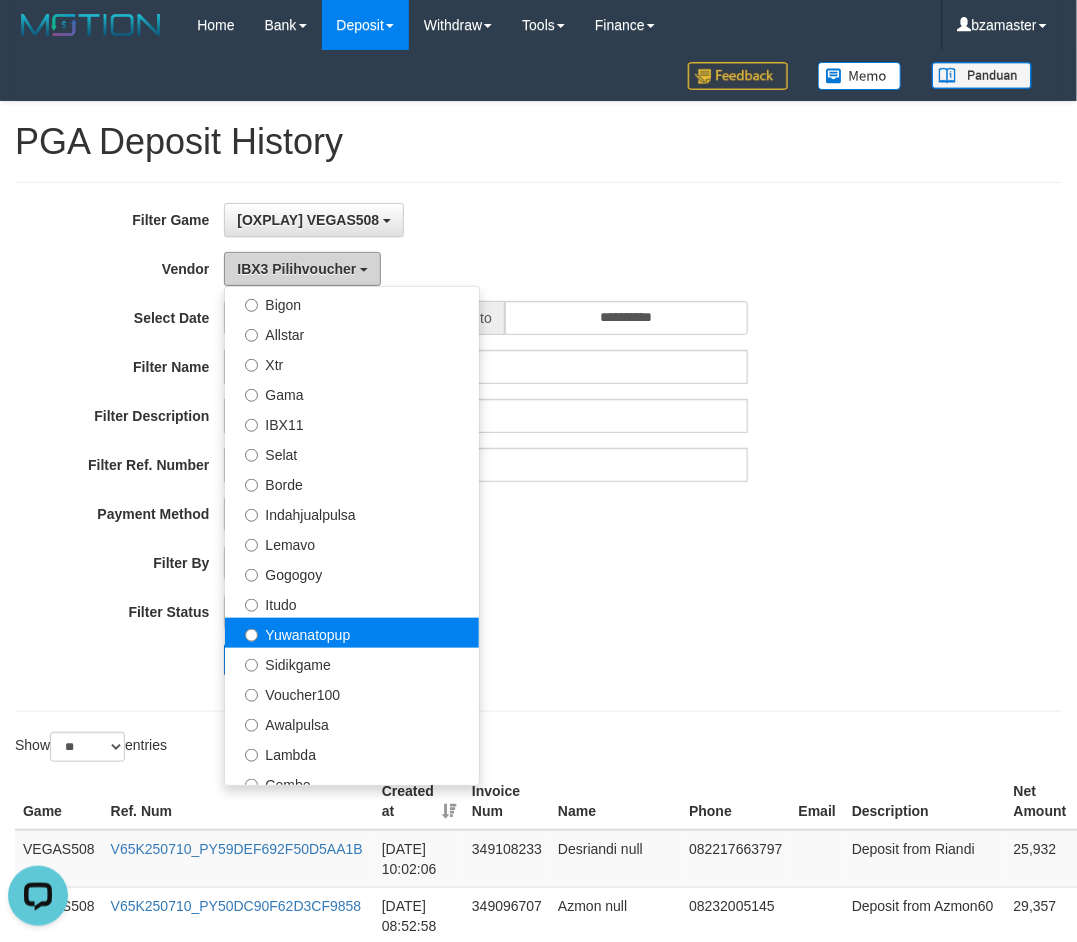 scroll, scrollTop: 436, scrollLeft: 0, axis: vertical 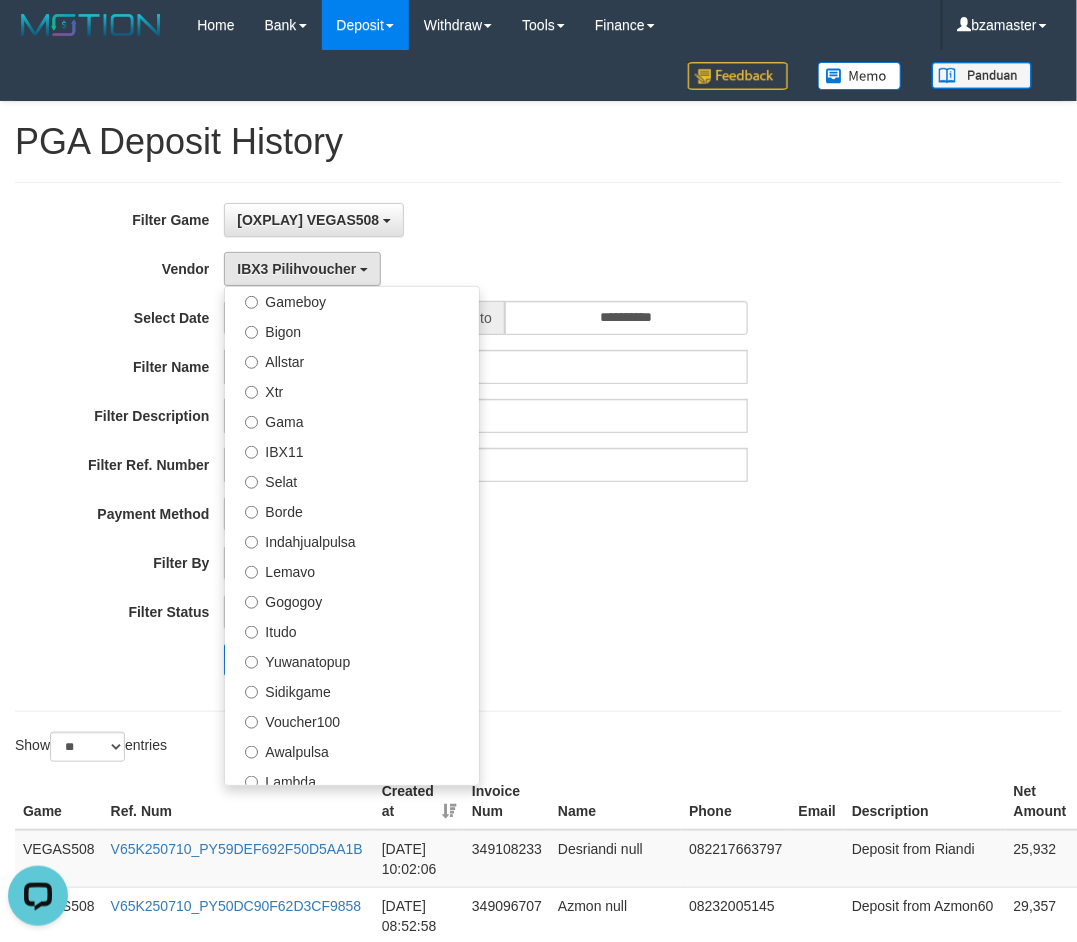 click on "**********" at bounding box center (449, 612) 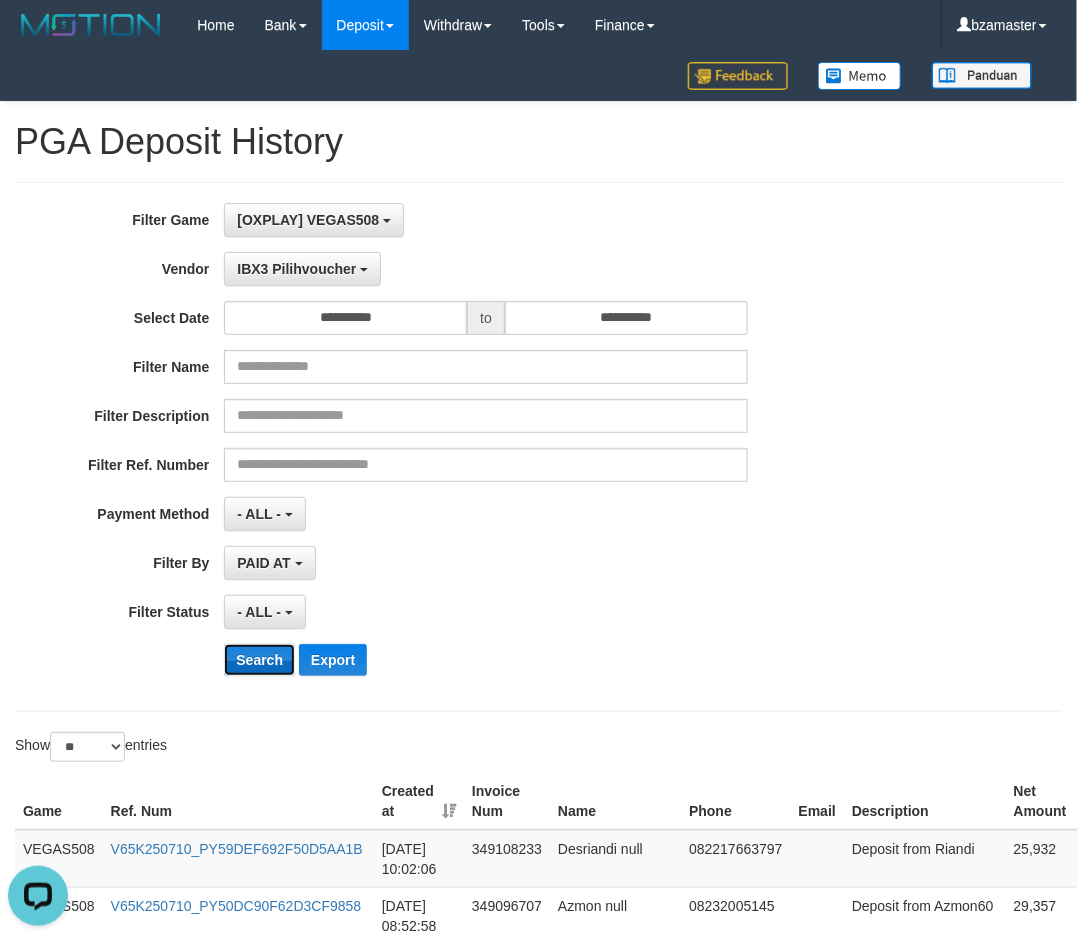 click on "Search" at bounding box center [259, 660] 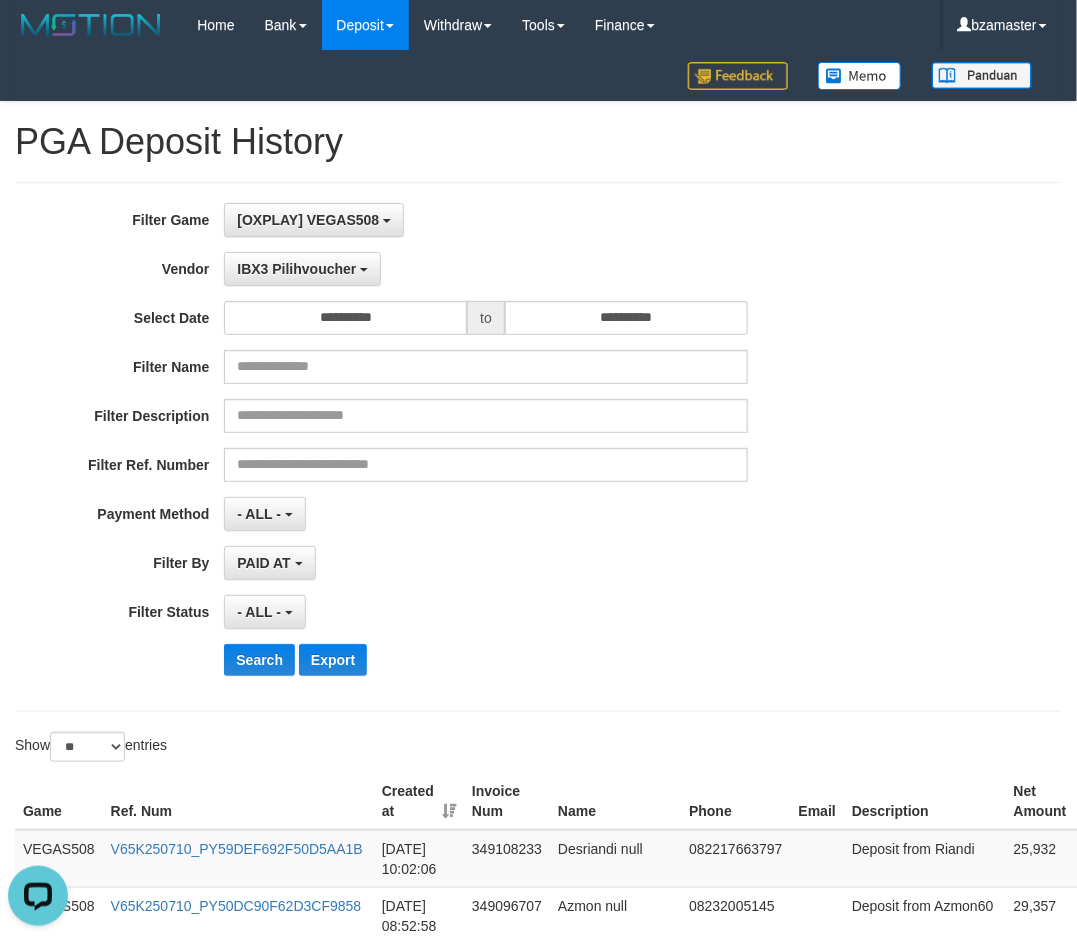 click on "**********" at bounding box center (449, 514) 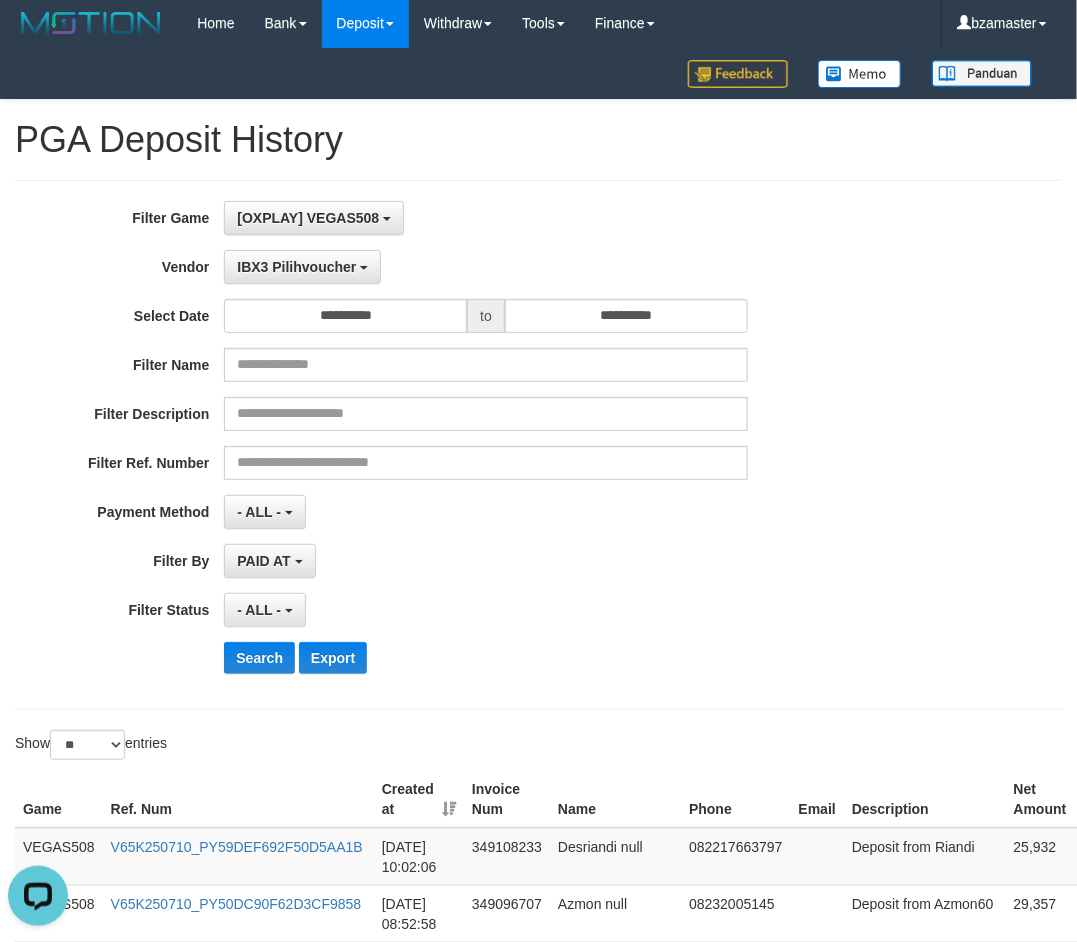 scroll, scrollTop: 0, scrollLeft: 0, axis: both 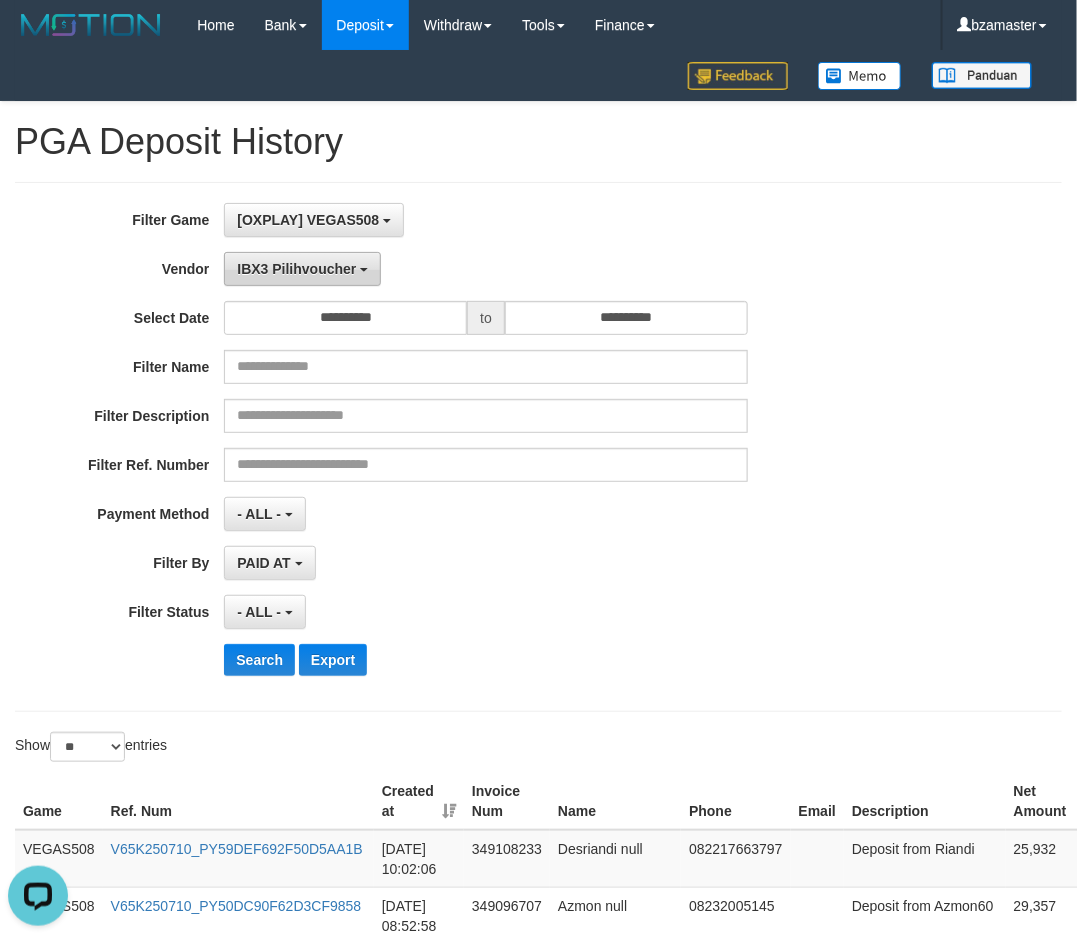 click on "IBX3 Pilihvoucher" at bounding box center [296, 269] 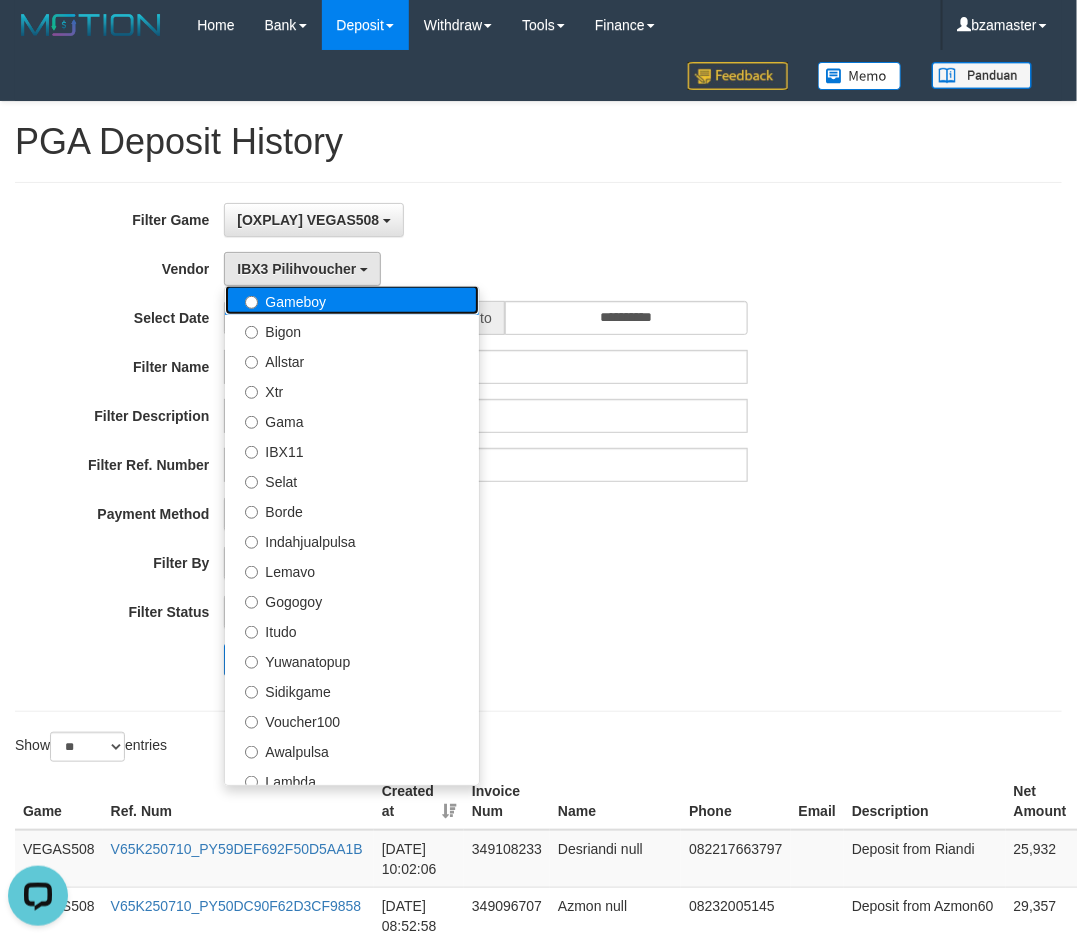 click on "Gameboy" at bounding box center (352, 300) 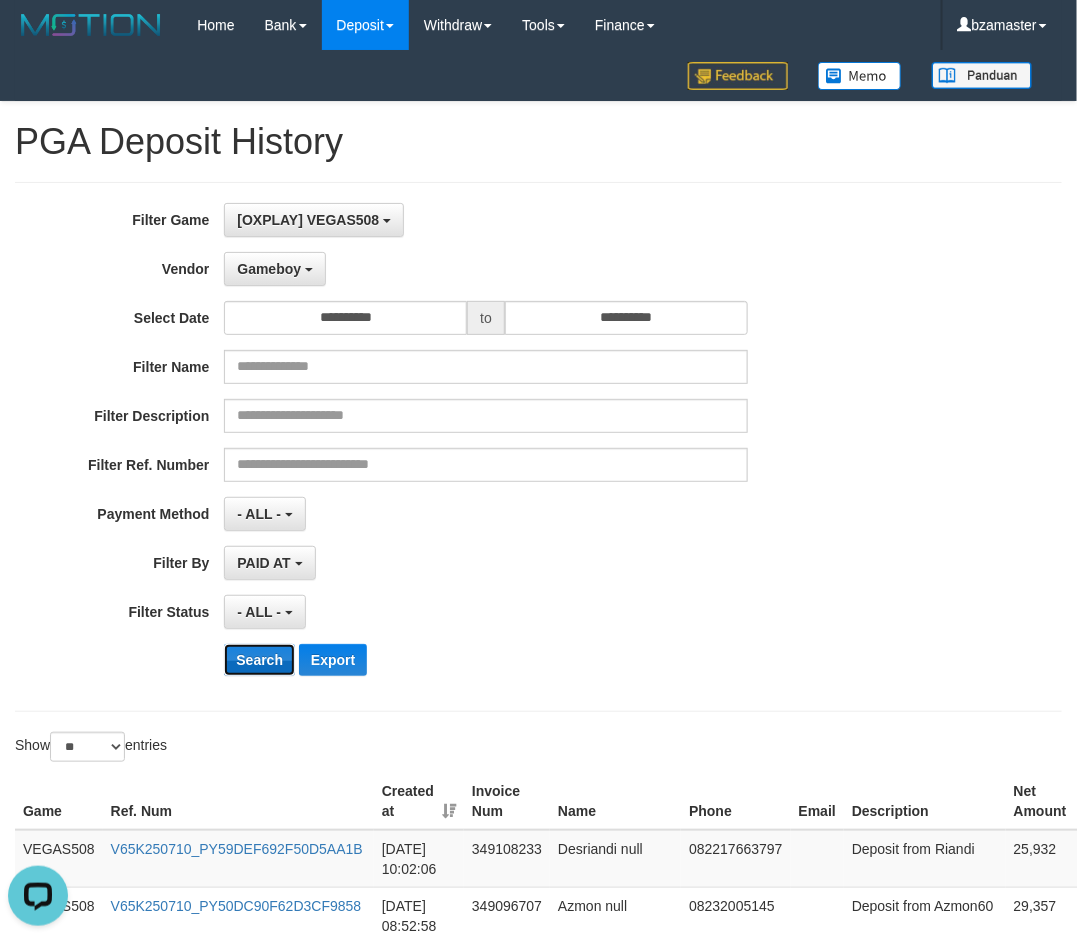 click on "Search" at bounding box center (259, 660) 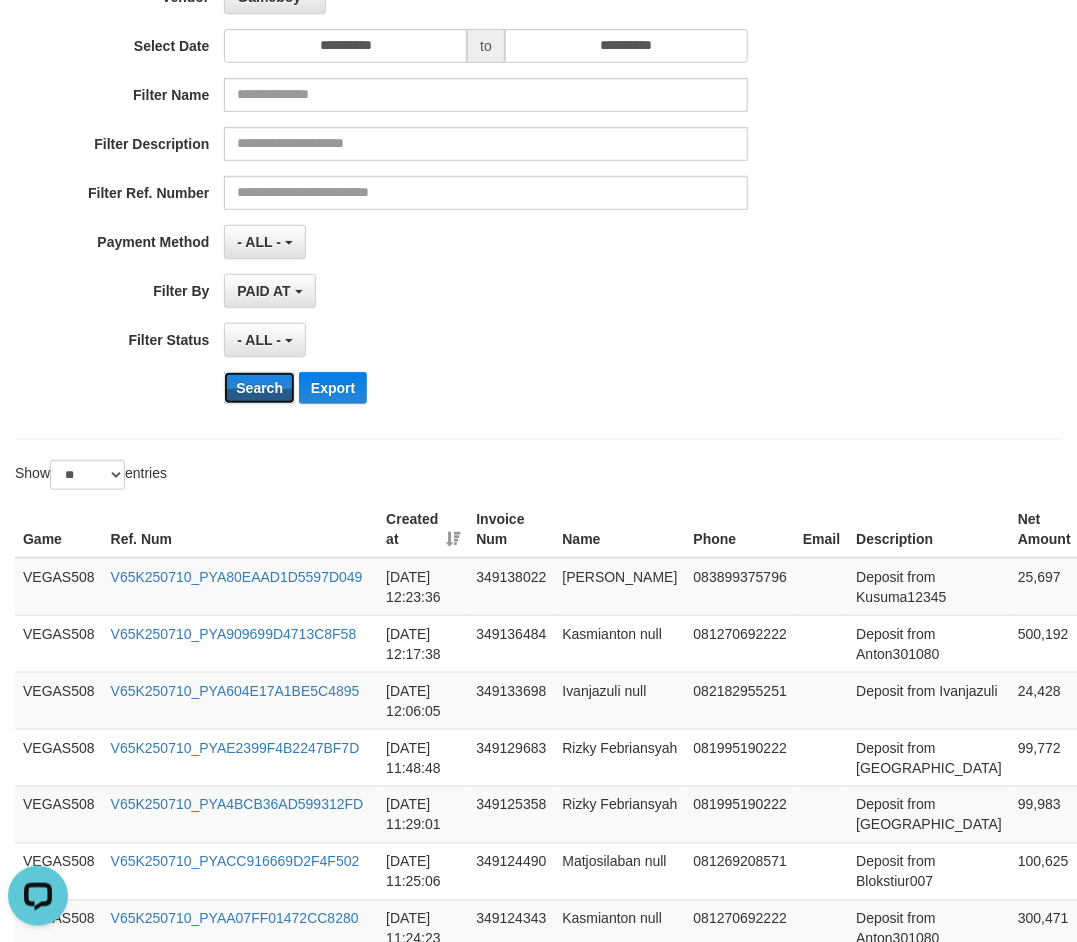 scroll, scrollTop: 38, scrollLeft: 0, axis: vertical 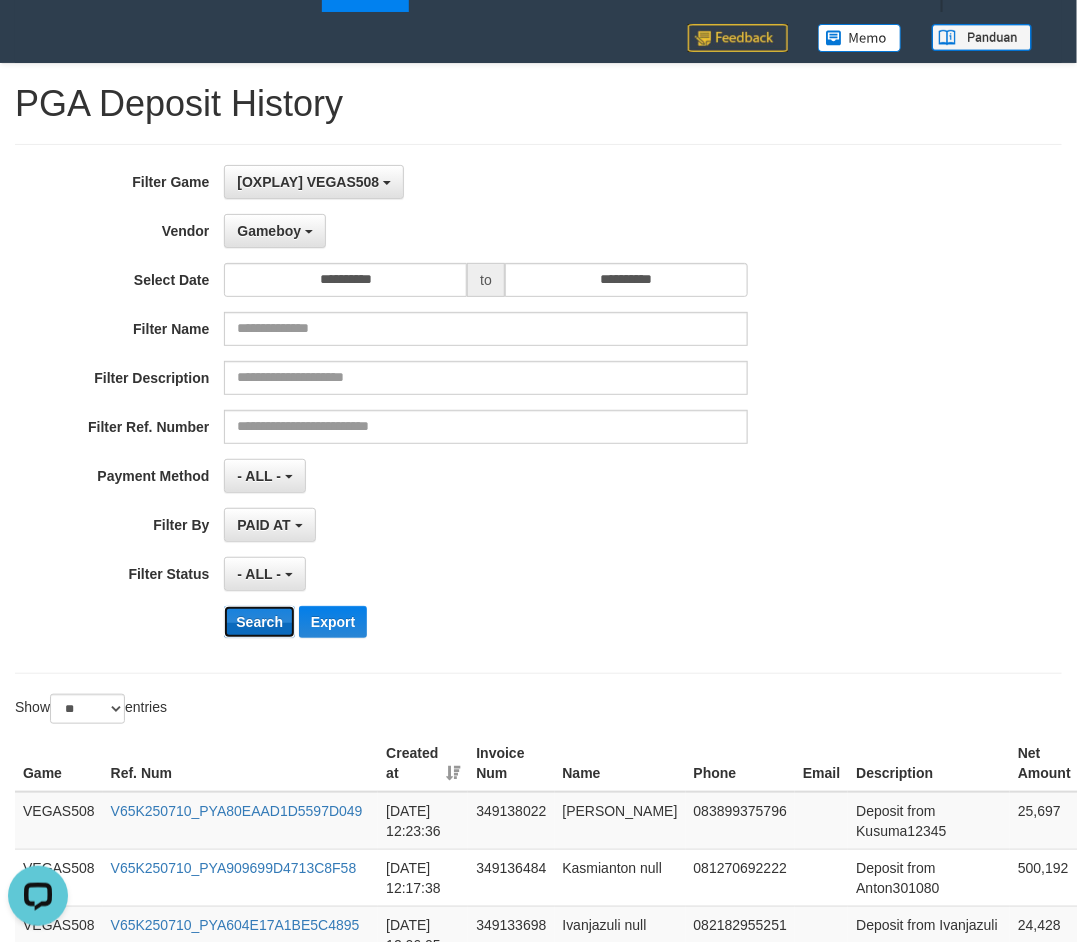 click on "Search" at bounding box center [259, 622] 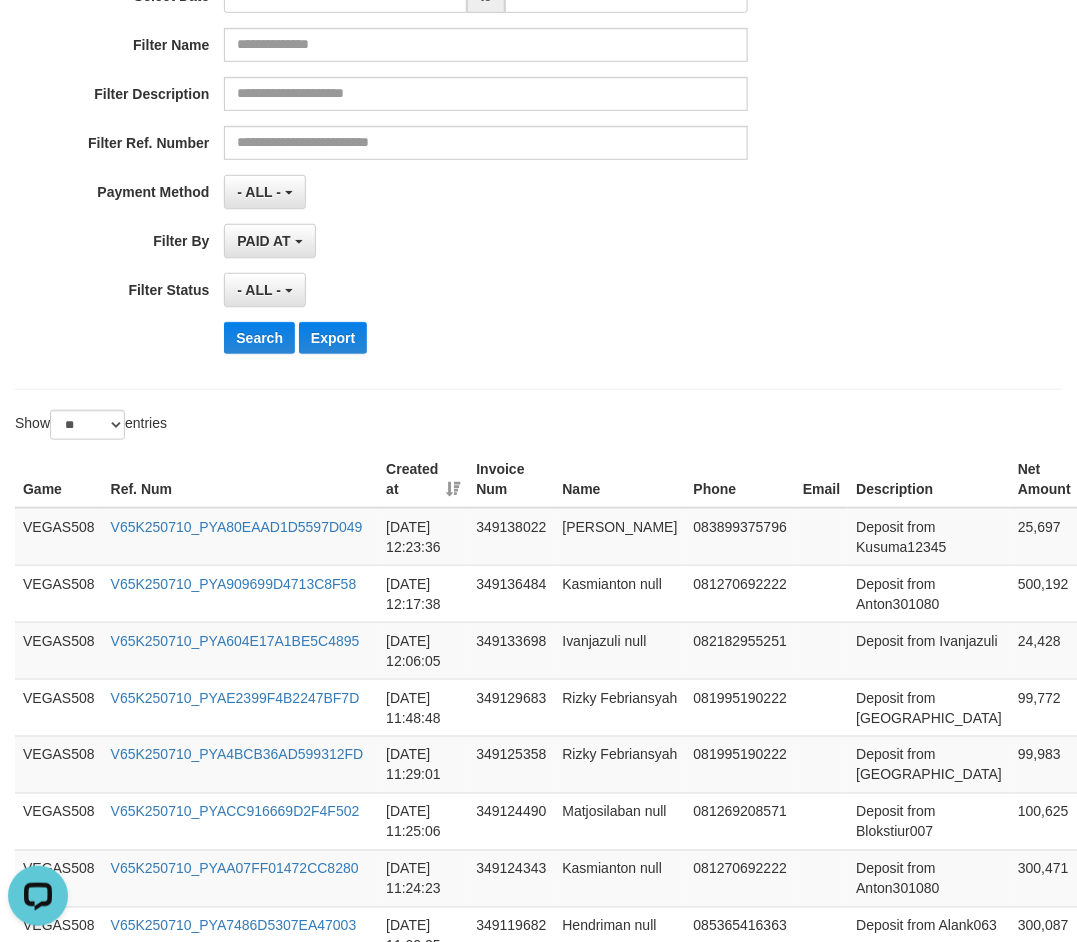 scroll, scrollTop: 38, scrollLeft: 0, axis: vertical 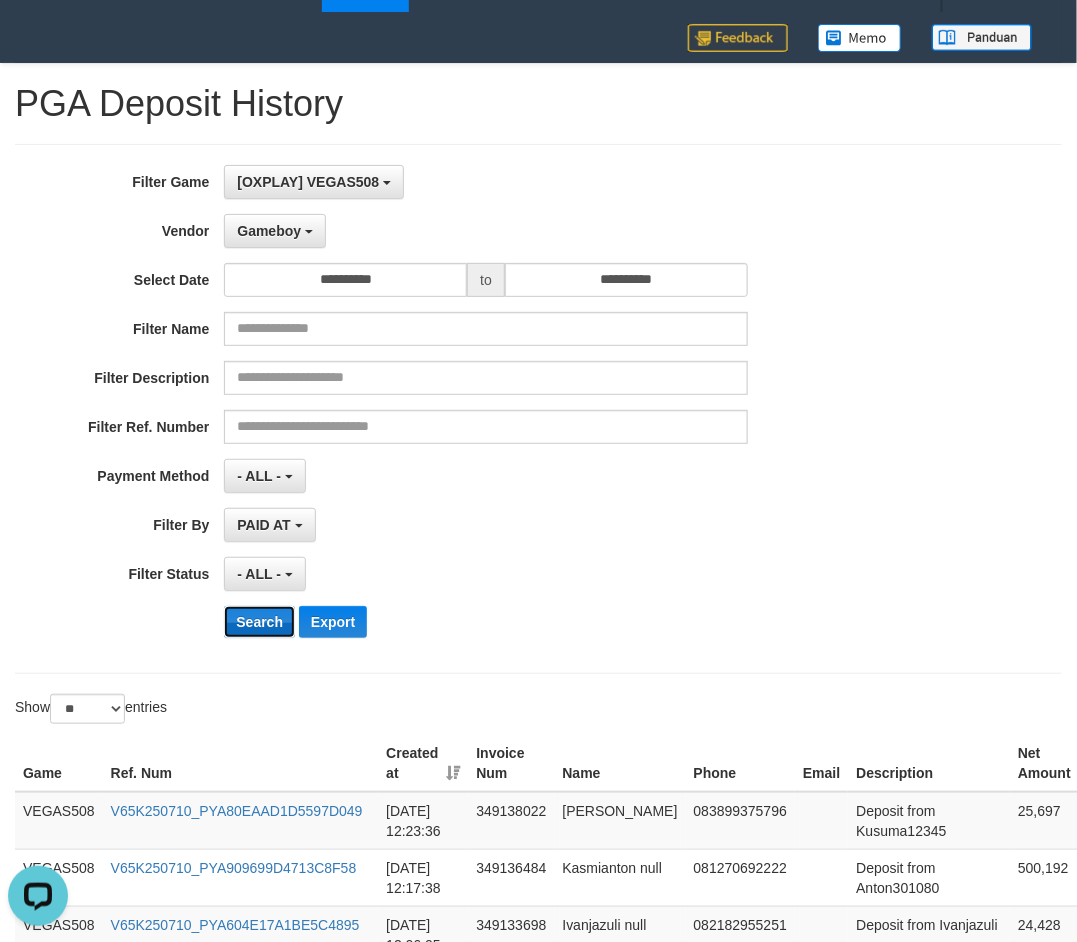 click on "Search" at bounding box center [259, 622] 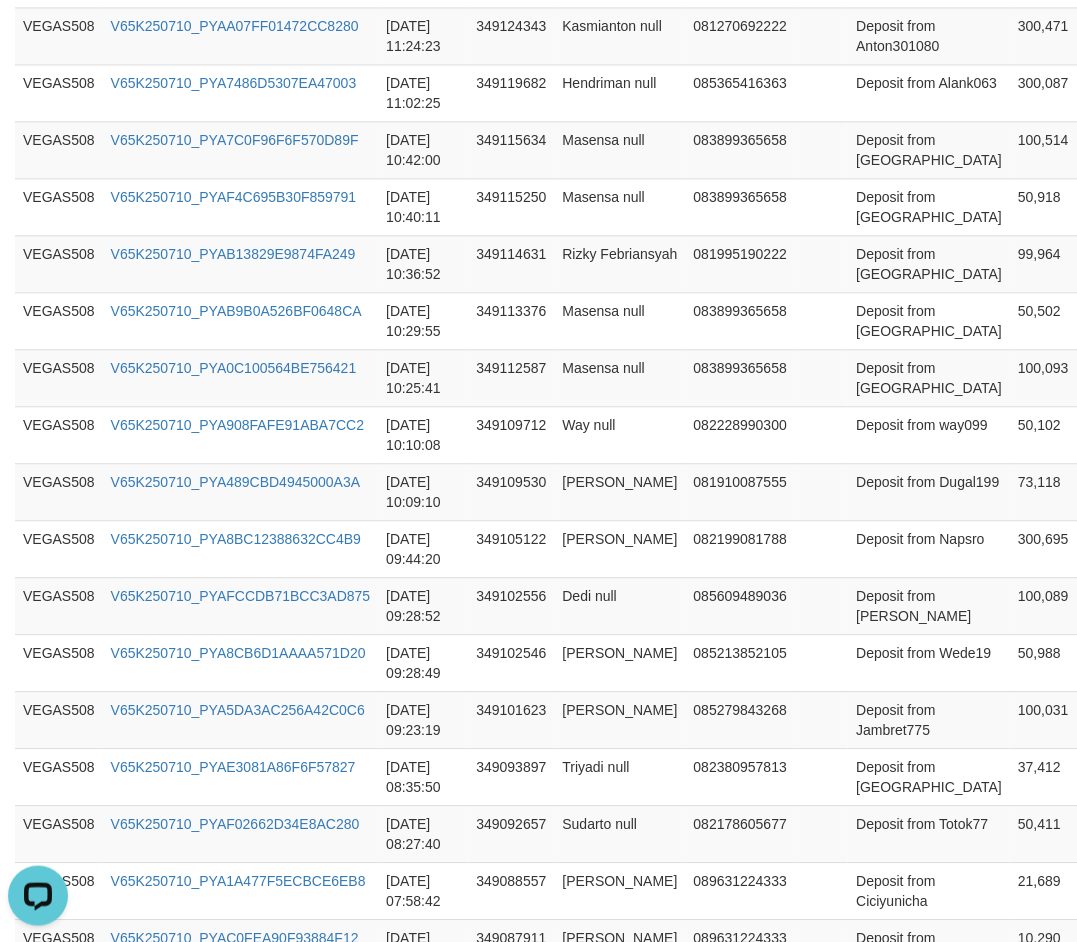 scroll, scrollTop: 1538, scrollLeft: 0, axis: vertical 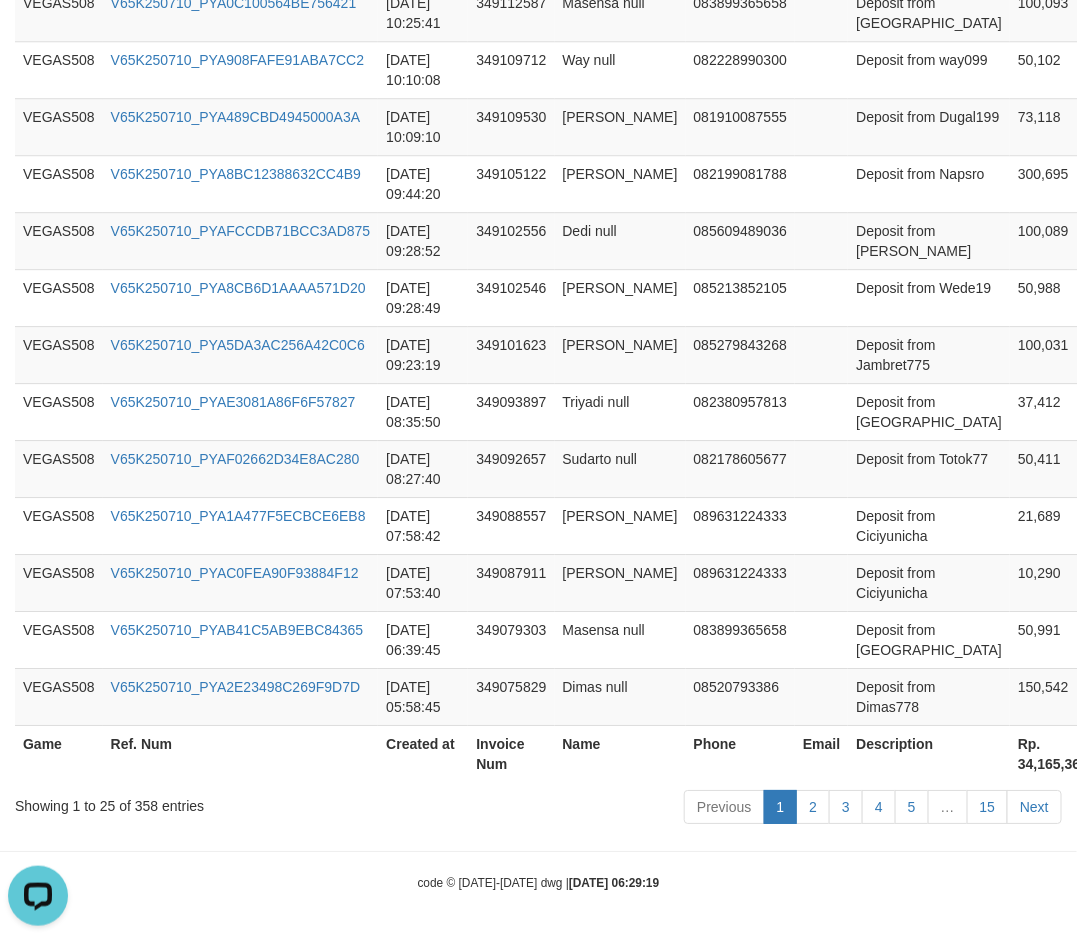 click on "Rp. 34,165,364" at bounding box center [1053, 753] 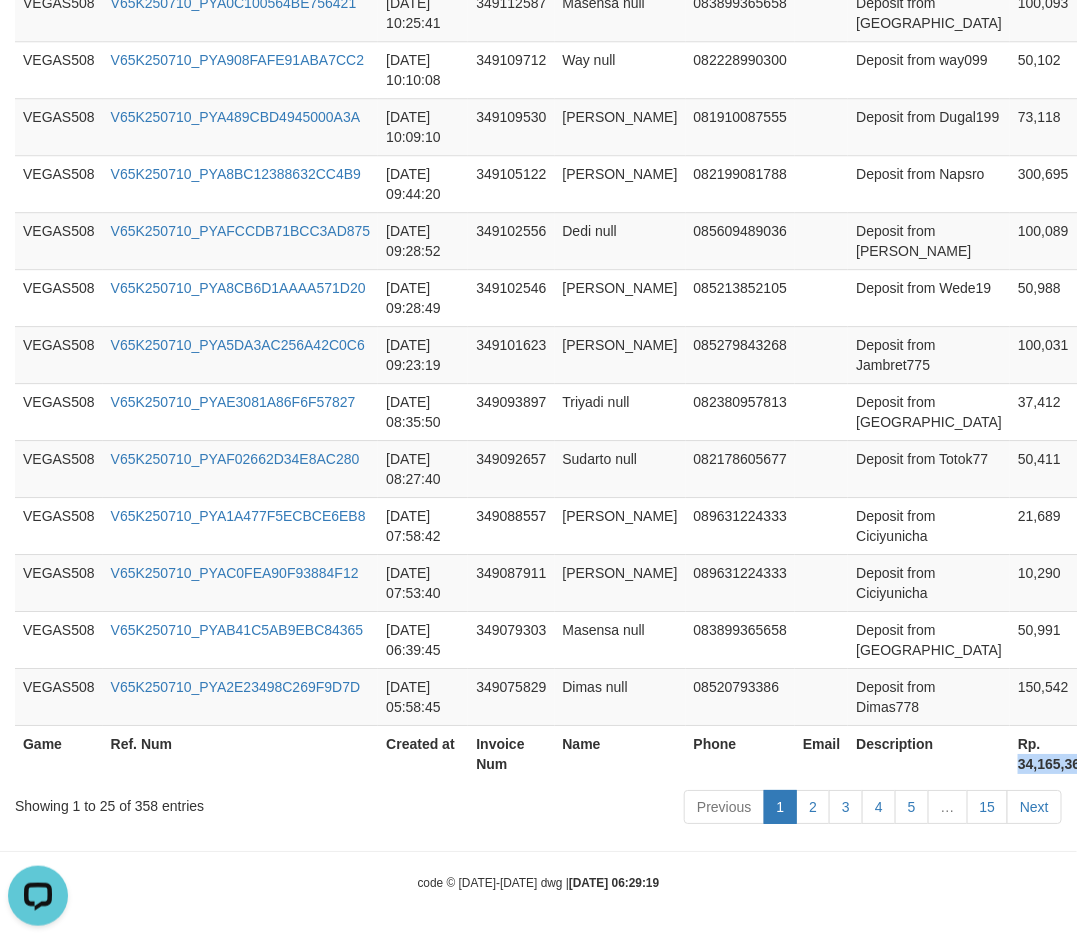 click on "Rp. 34,165,364" at bounding box center [1053, 753] 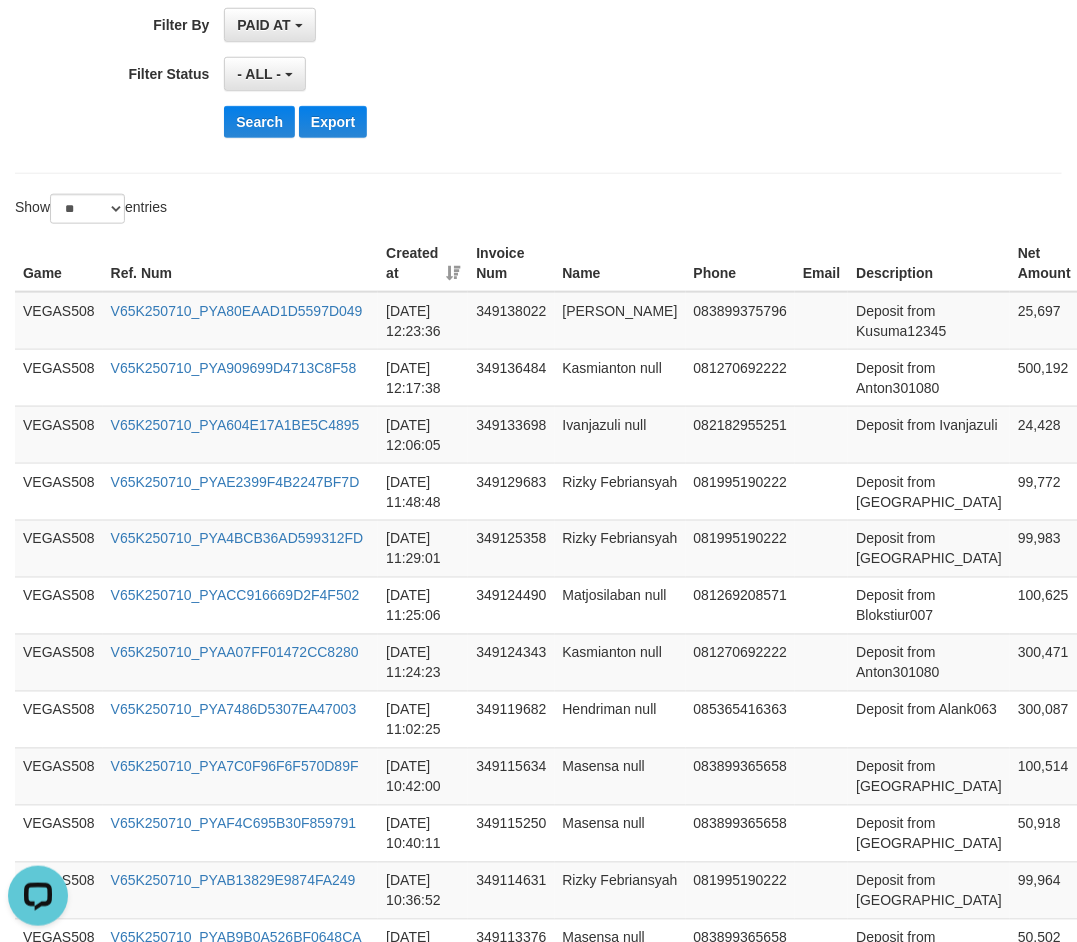 scroll, scrollTop: 0, scrollLeft: 0, axis: both 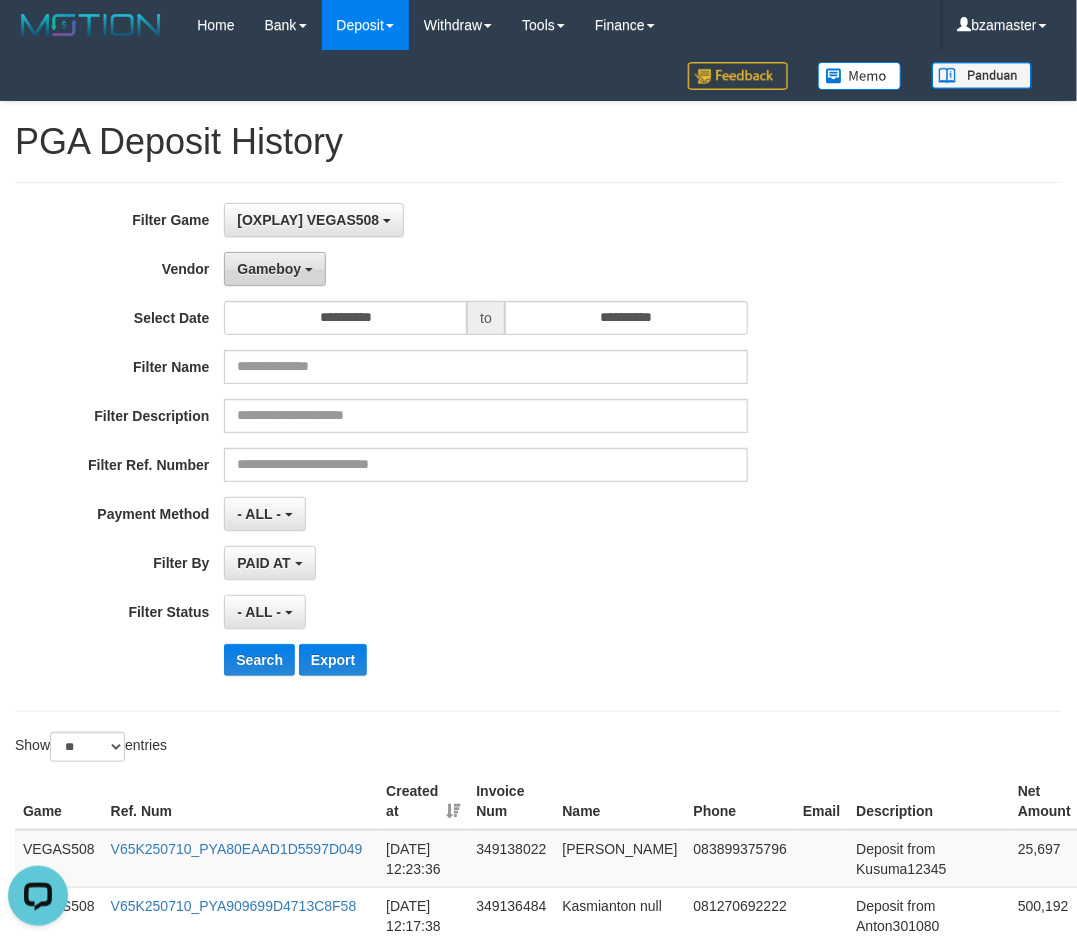 click on "Gameboy" at bounding box center [275, 269] 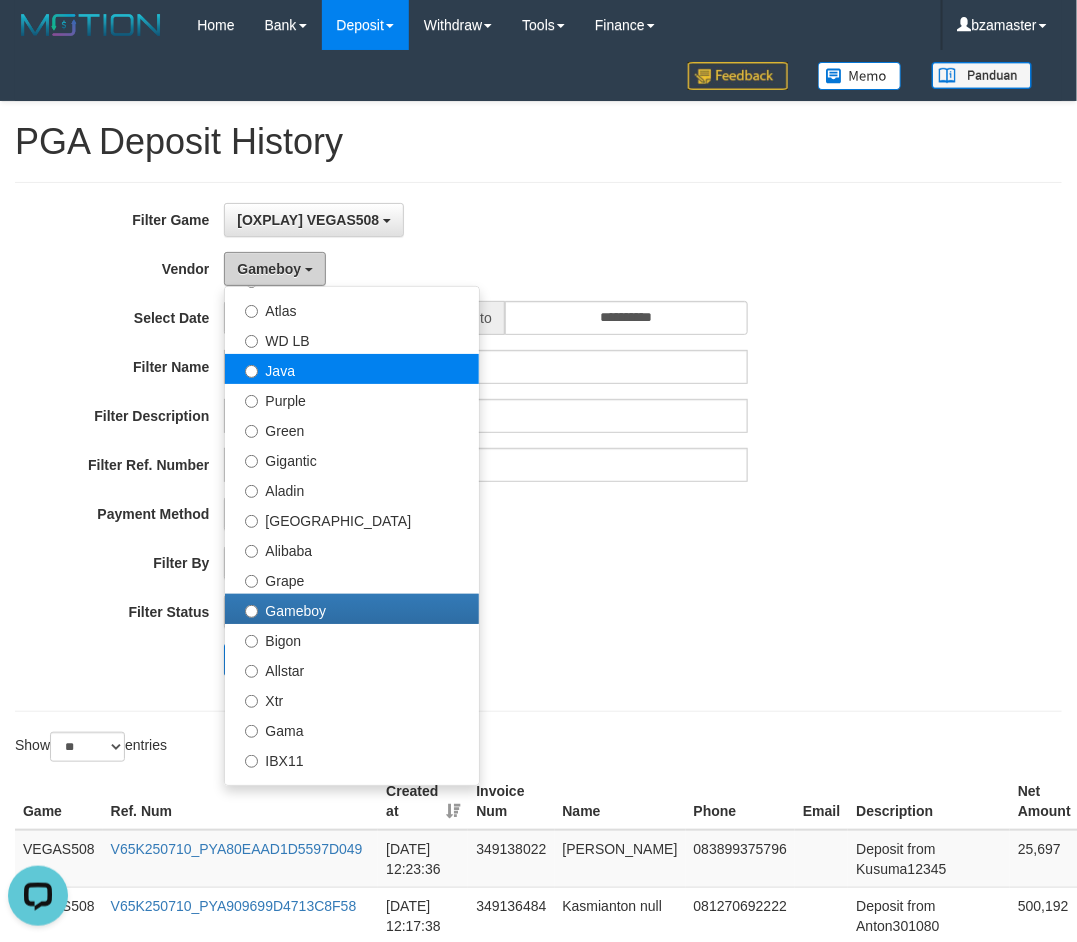scroll, scrollTop: 186, scrollLeft: 0, axis: vertical 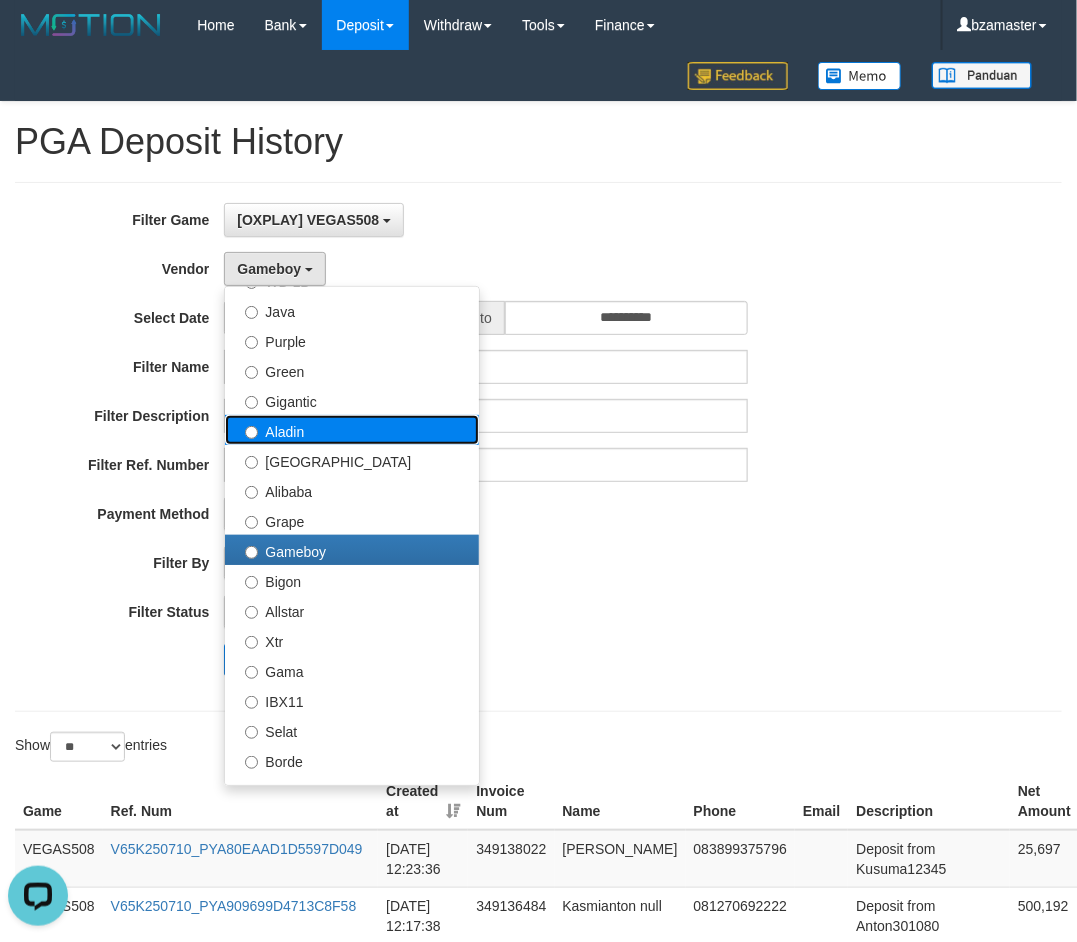 click on "Aladin" at bounding box center (352, 430) 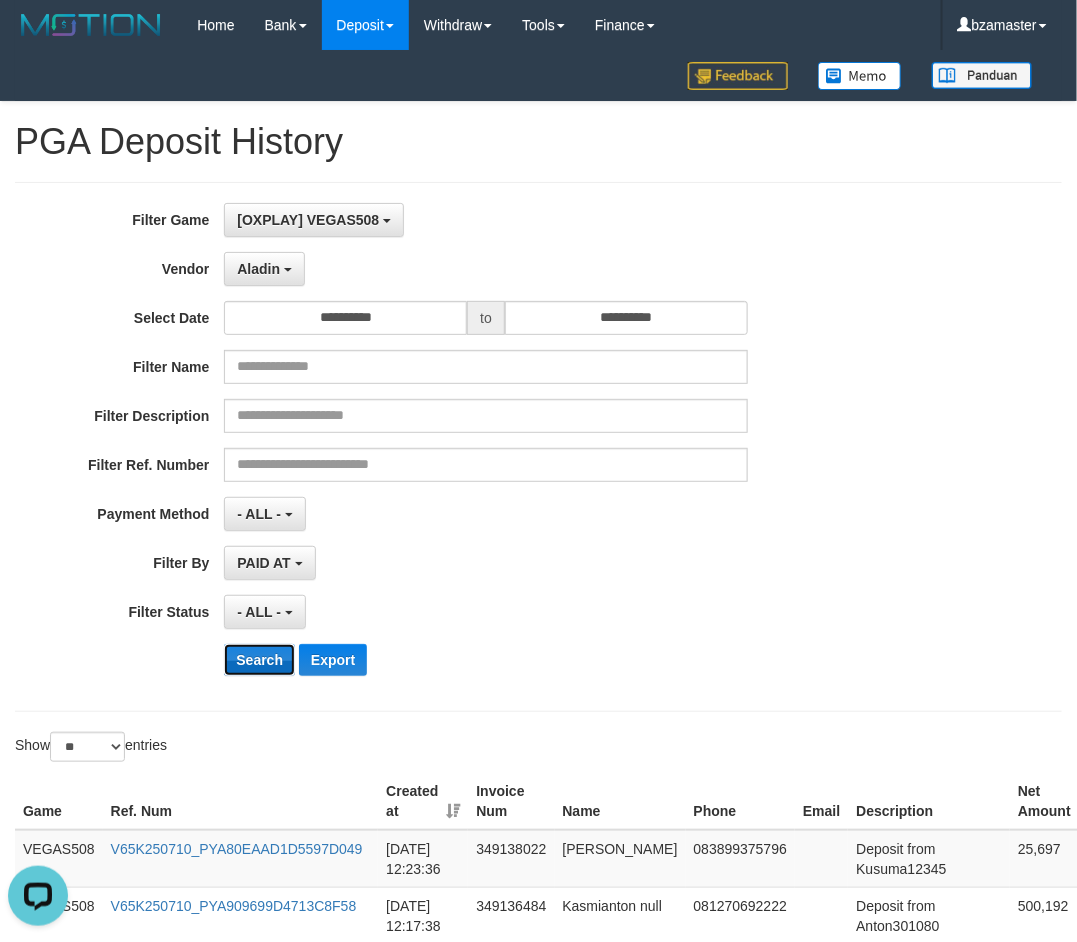 click on "Search" at bounding box center (259, 660) 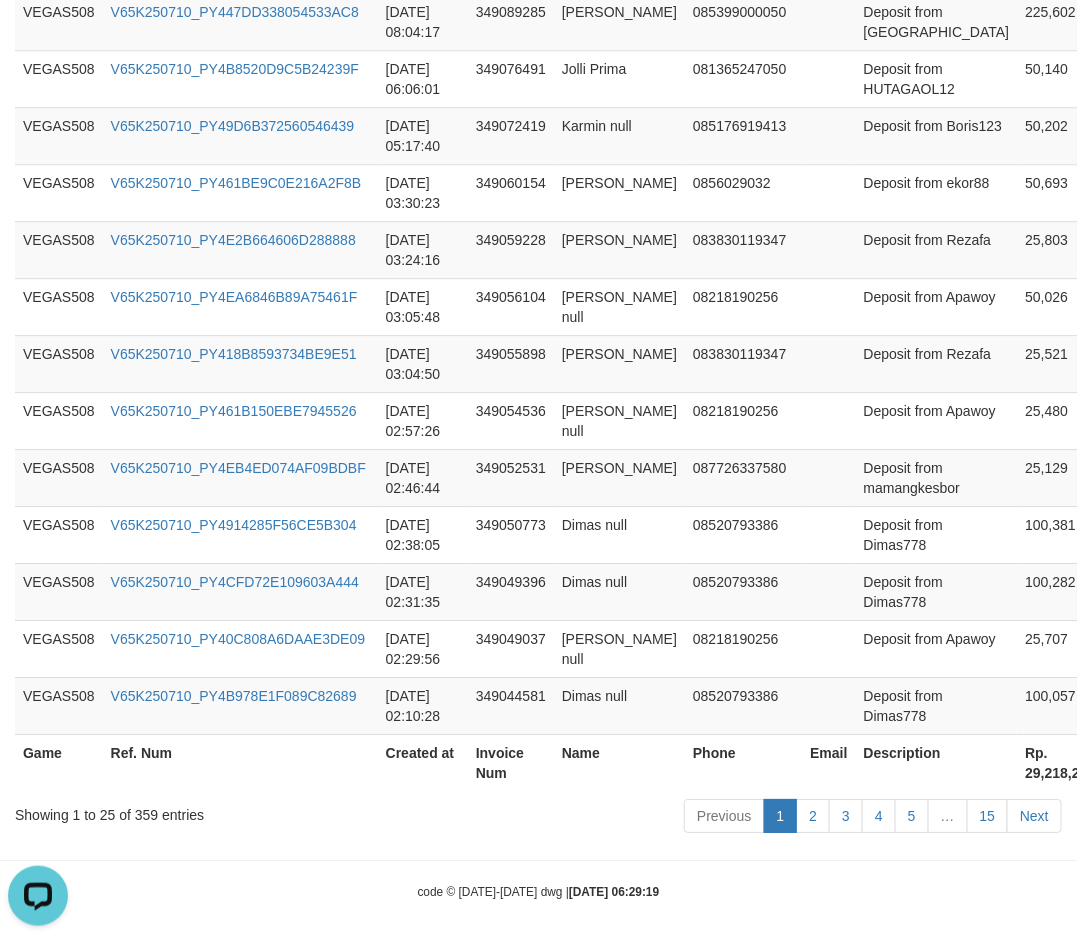 scroll, scrollTop: 1538, scrollLeft: 0, axis: vertical 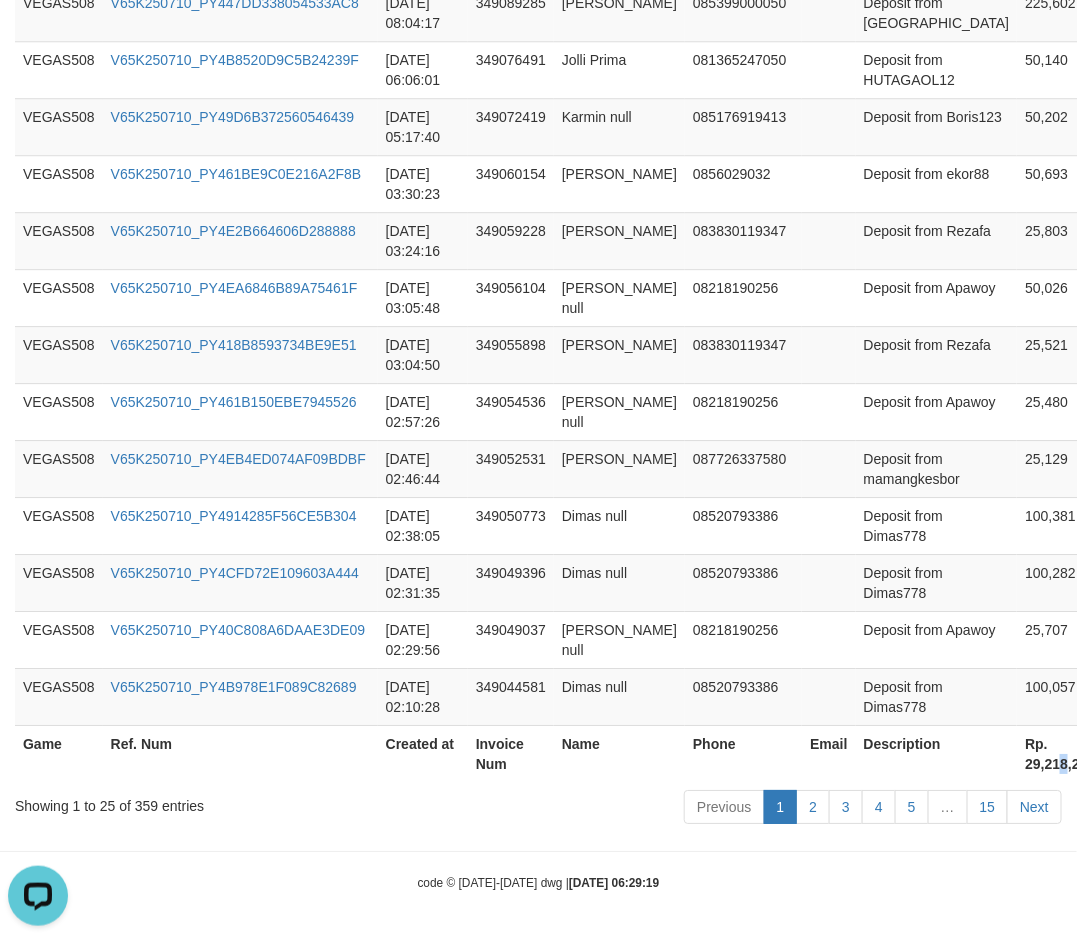 click on "Rp. 29,218,206" at bounding box center [1060, 753] 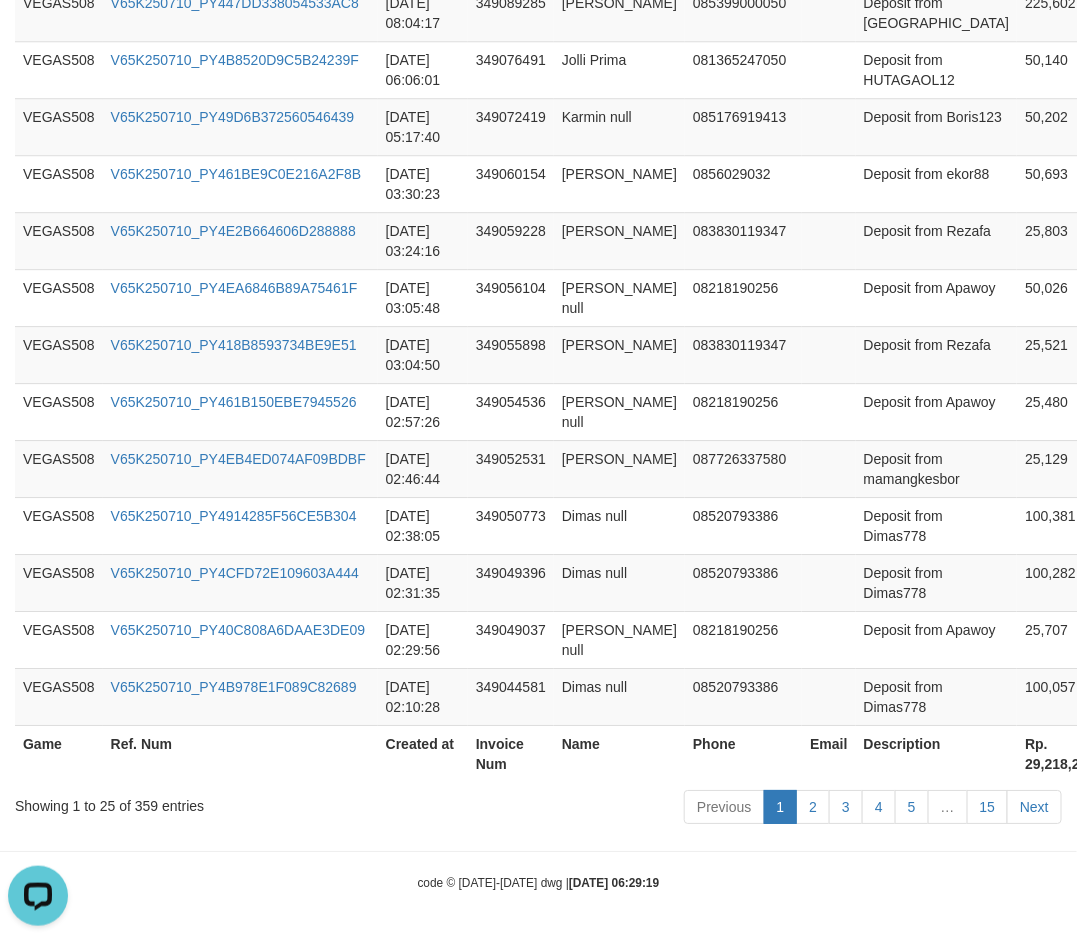drag, startPoint x: 971, startPoint y: 765, endPoint x: 961, endPoint y: 763, distance: 10.198039 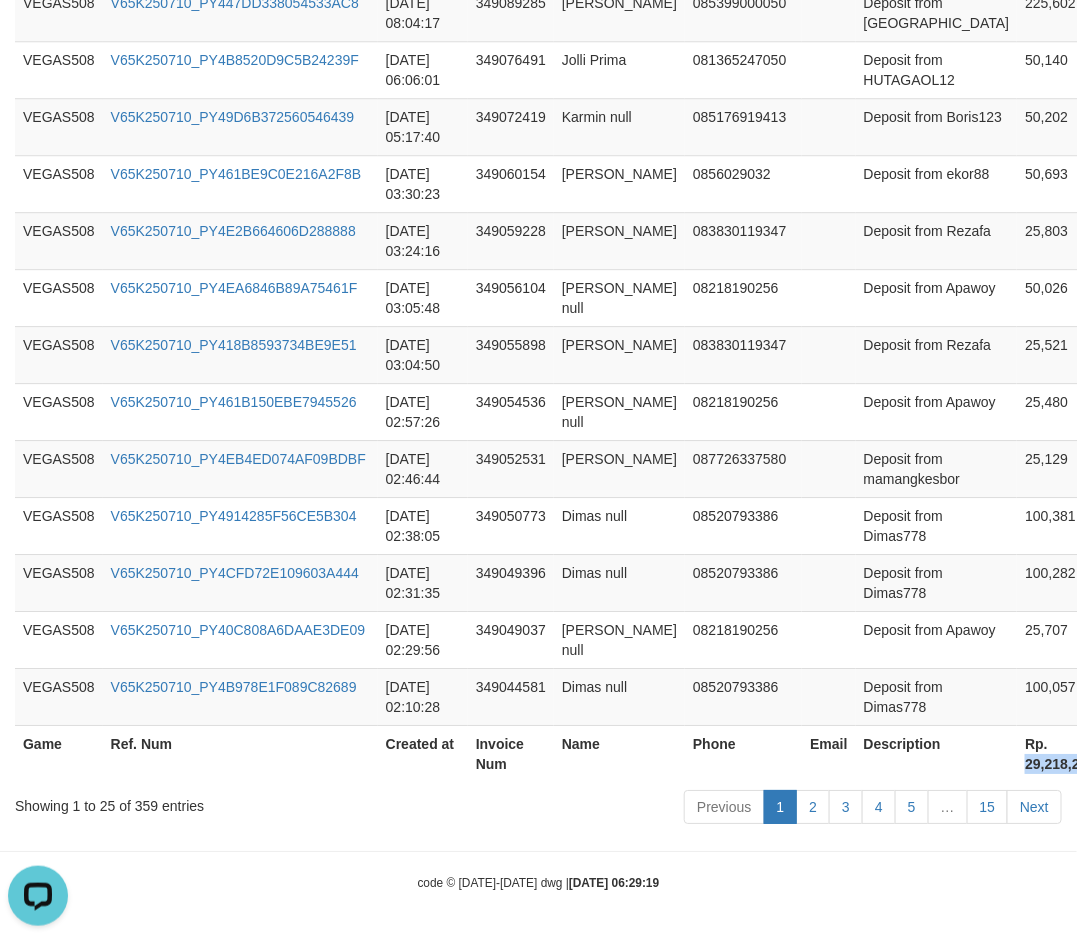 click on "Rp. 29,218,206" at bounding box center (1060, 753) 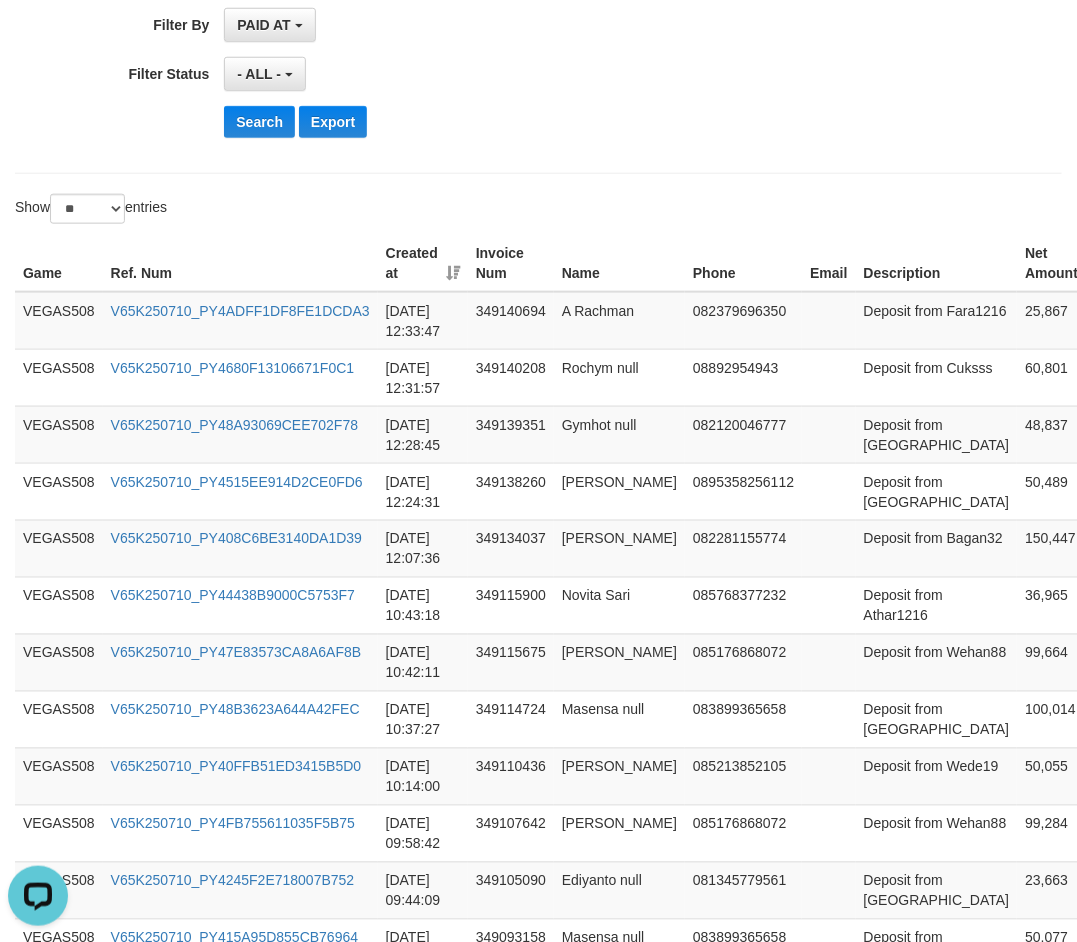 scroll, scrollTop: 38, scrollLeft: 0, axis: vertical 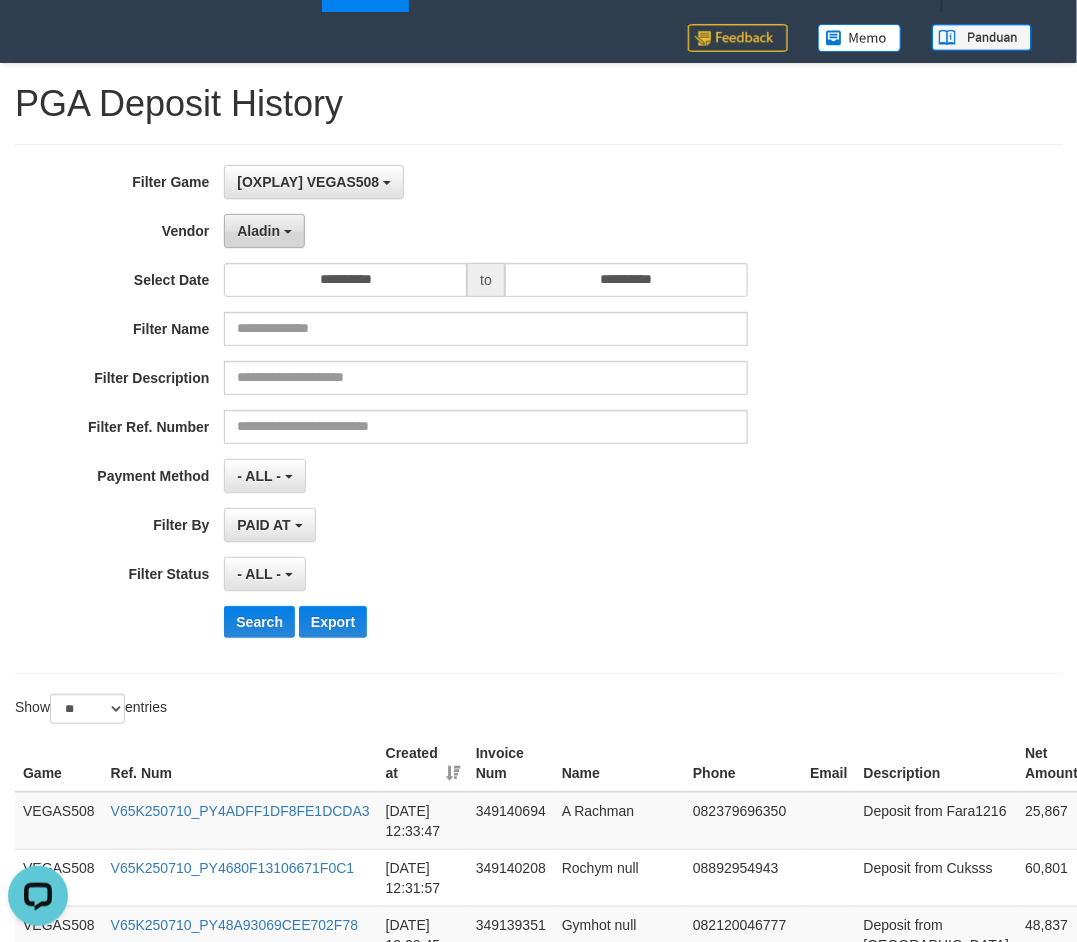 click on "Aladin" at bounding box center (258, 231) 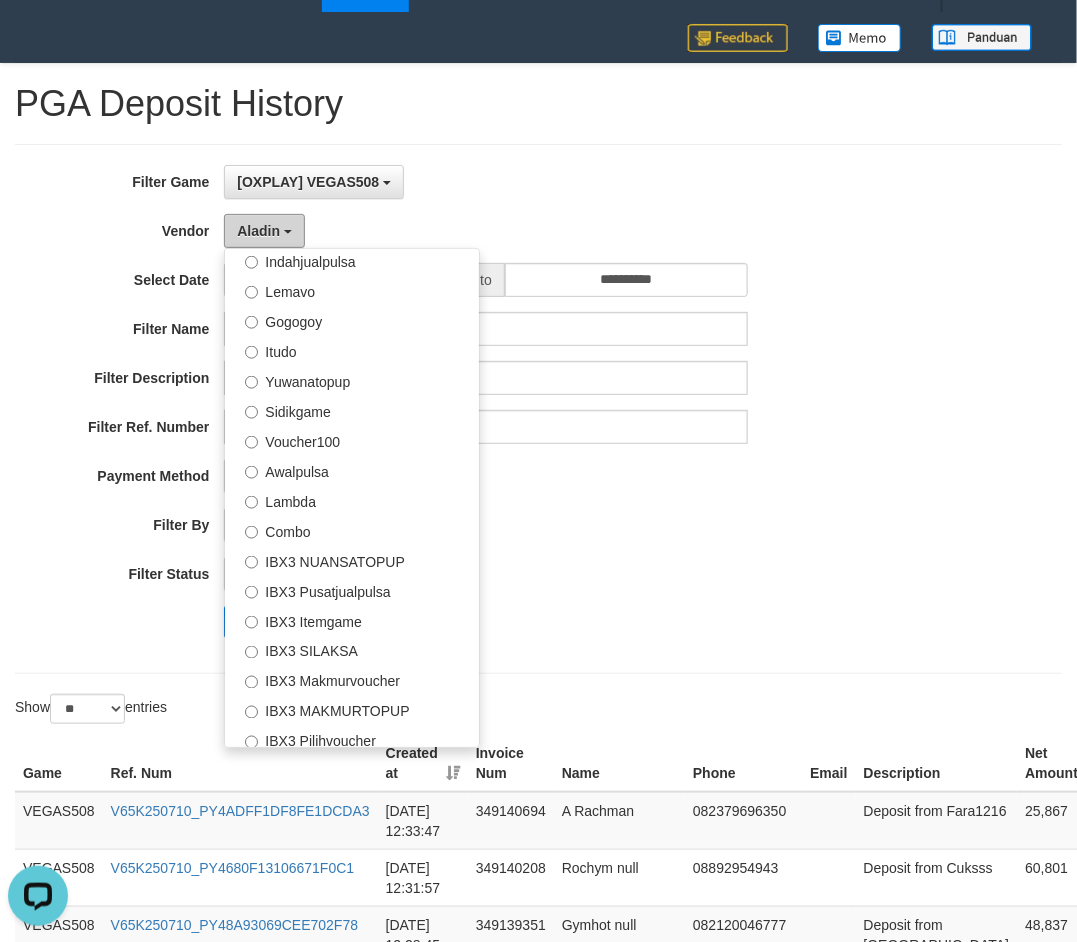 scroll, scrollTop: 686, scrollLeft: 0, axis: vertical 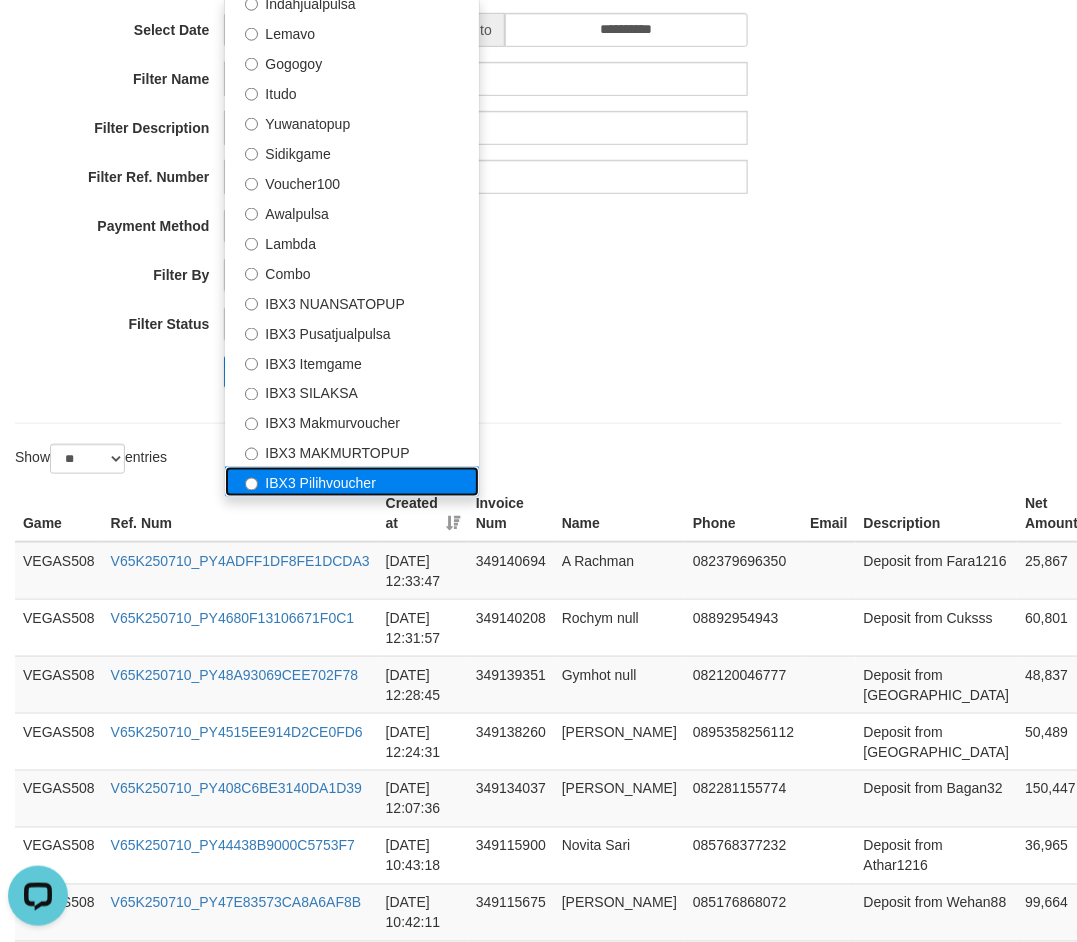 click on "IBX3 Pilihvoucher" at bounding box center [352, 482] 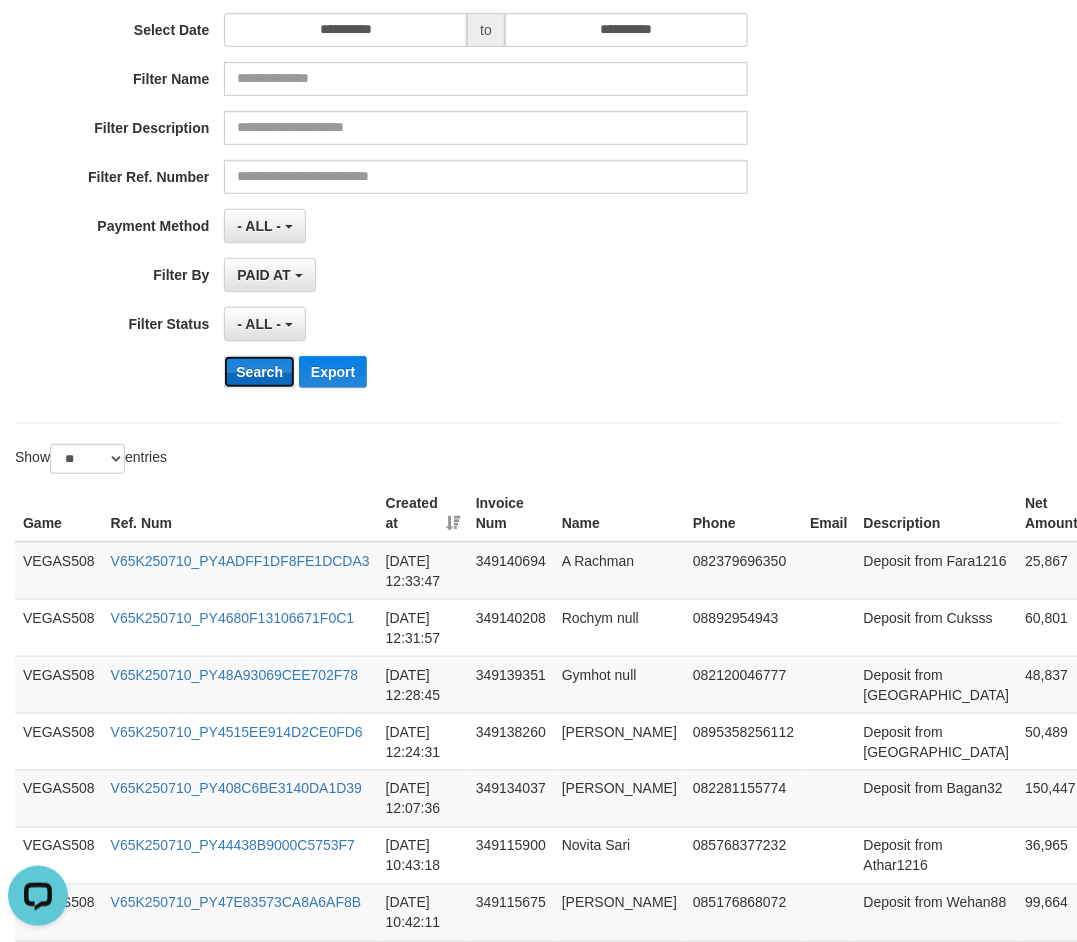 click on "Search" at bounding box center (259, 372) 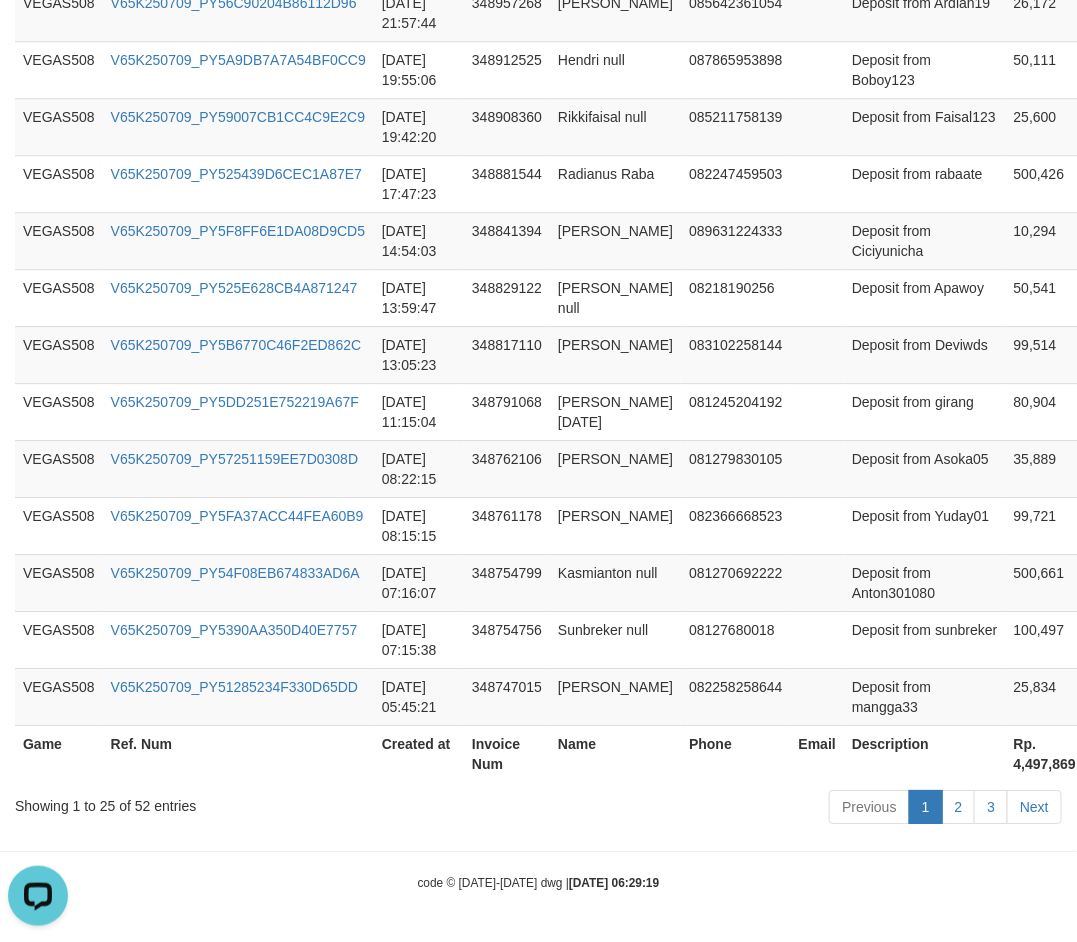scroll, scrollTop: 1538, scrollLeft: 0, axis: vertical 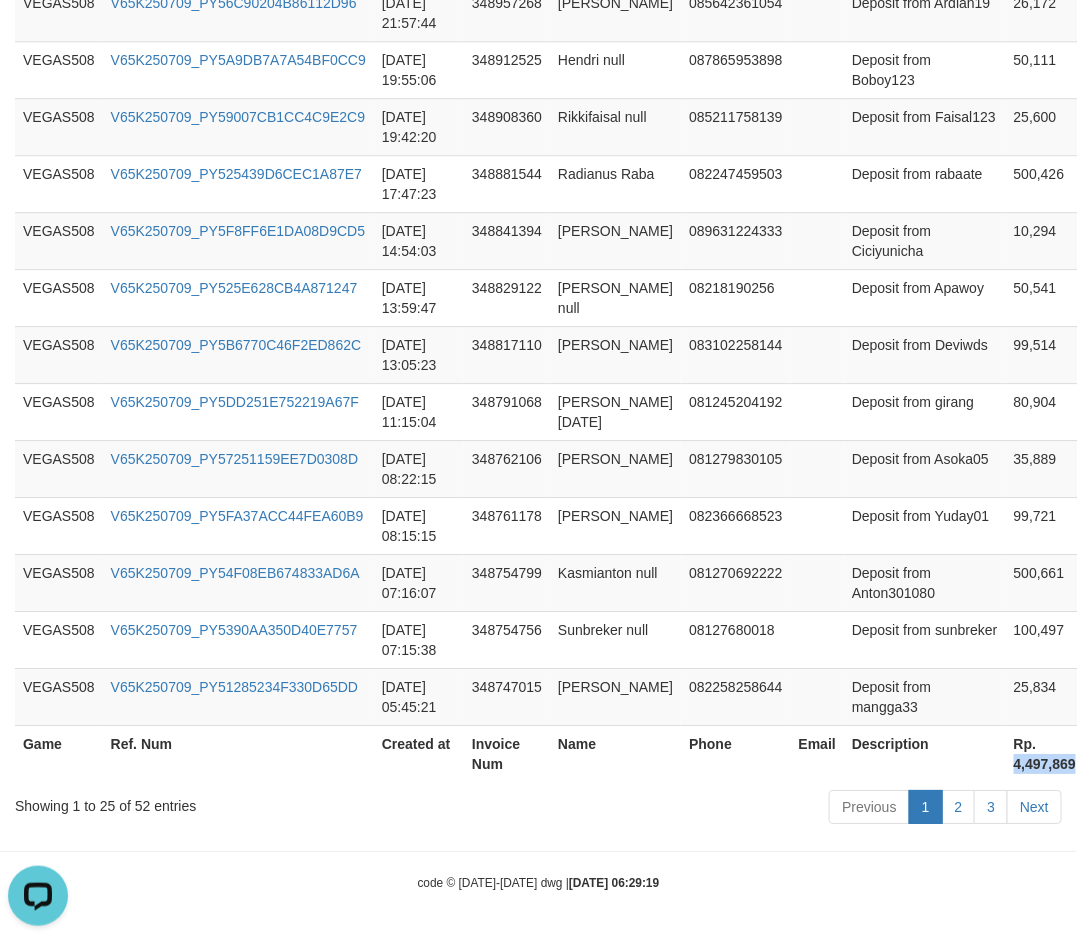 click on "Rp. 4,497,869" at bounding box center (1045, 753) 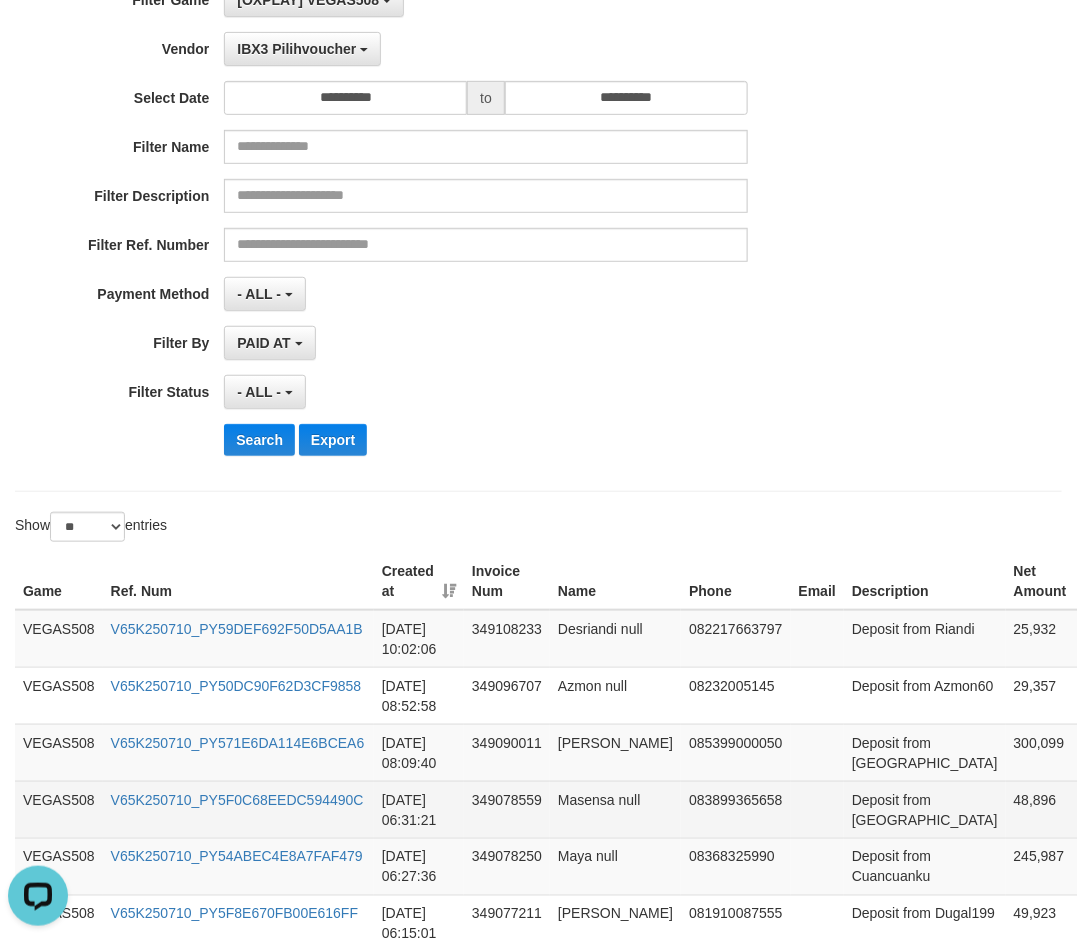 scroll, scrollTop: 0, scrollLeft: 0, axis: both 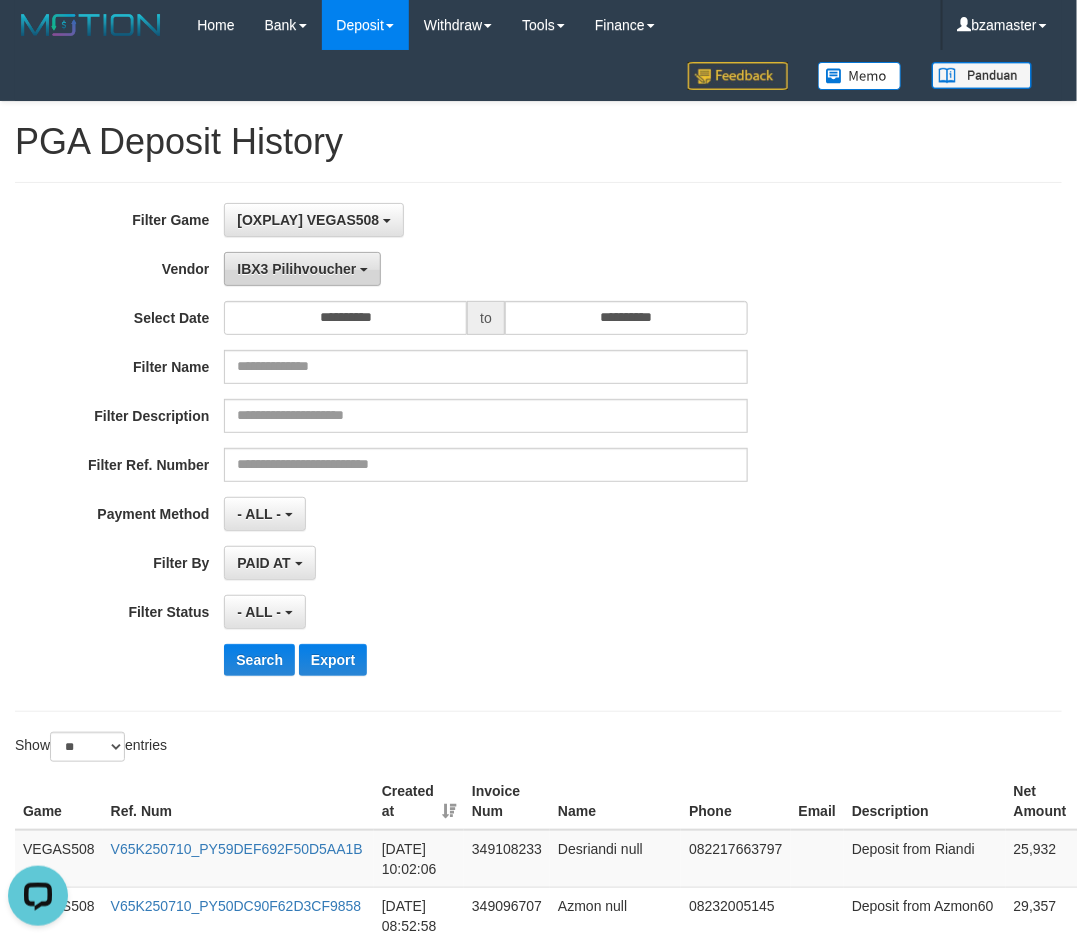 click on "IBX3 Pilihvoucher" at bounding box center [296, 269] 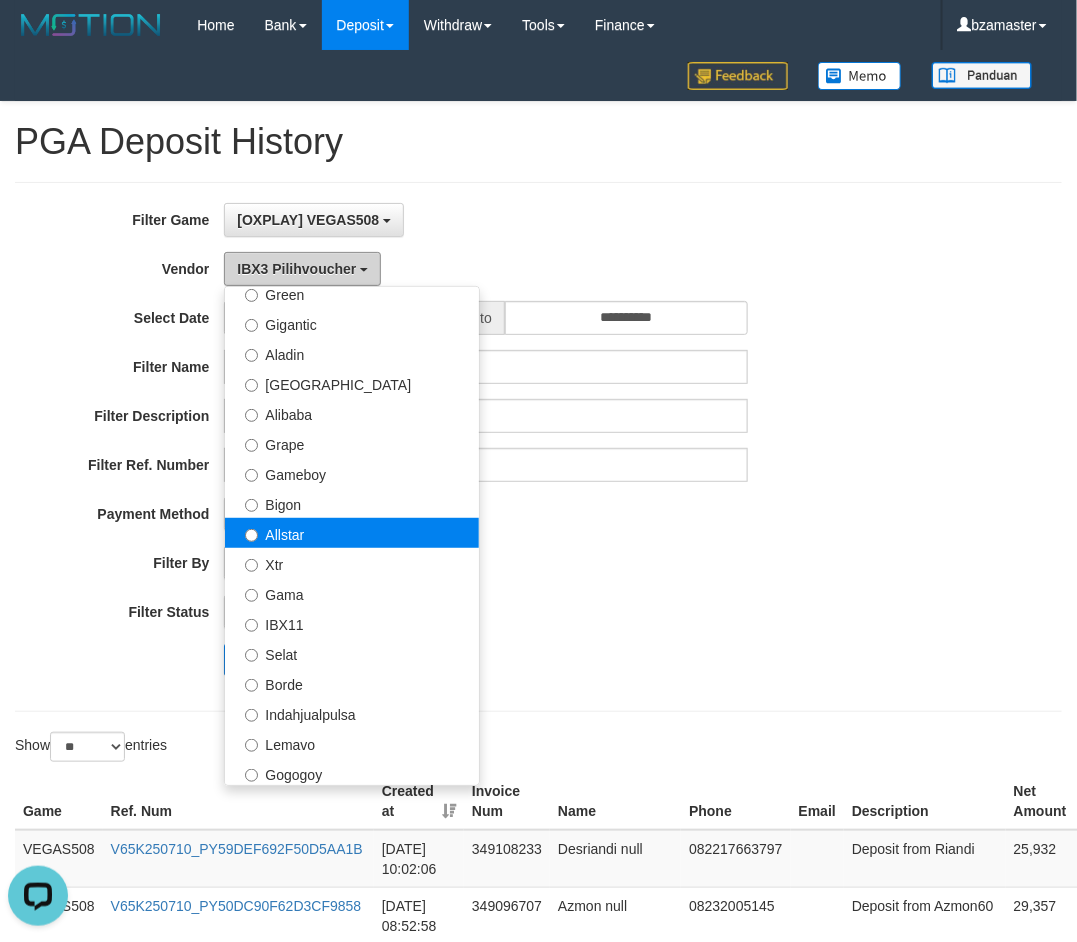 scroll, scrollTop: 186, scrollLeft: 0, axis: vertical 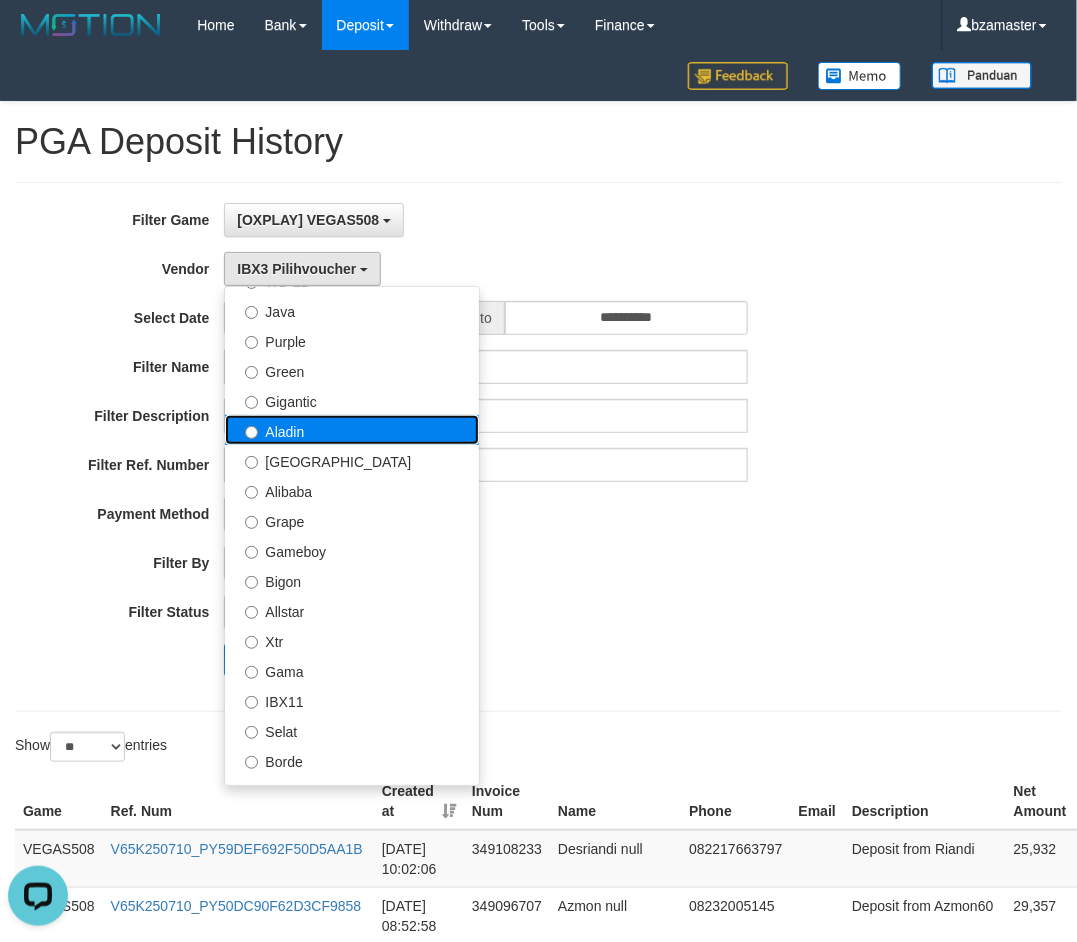 click on "Aladin" at bounding box center (352, 430) 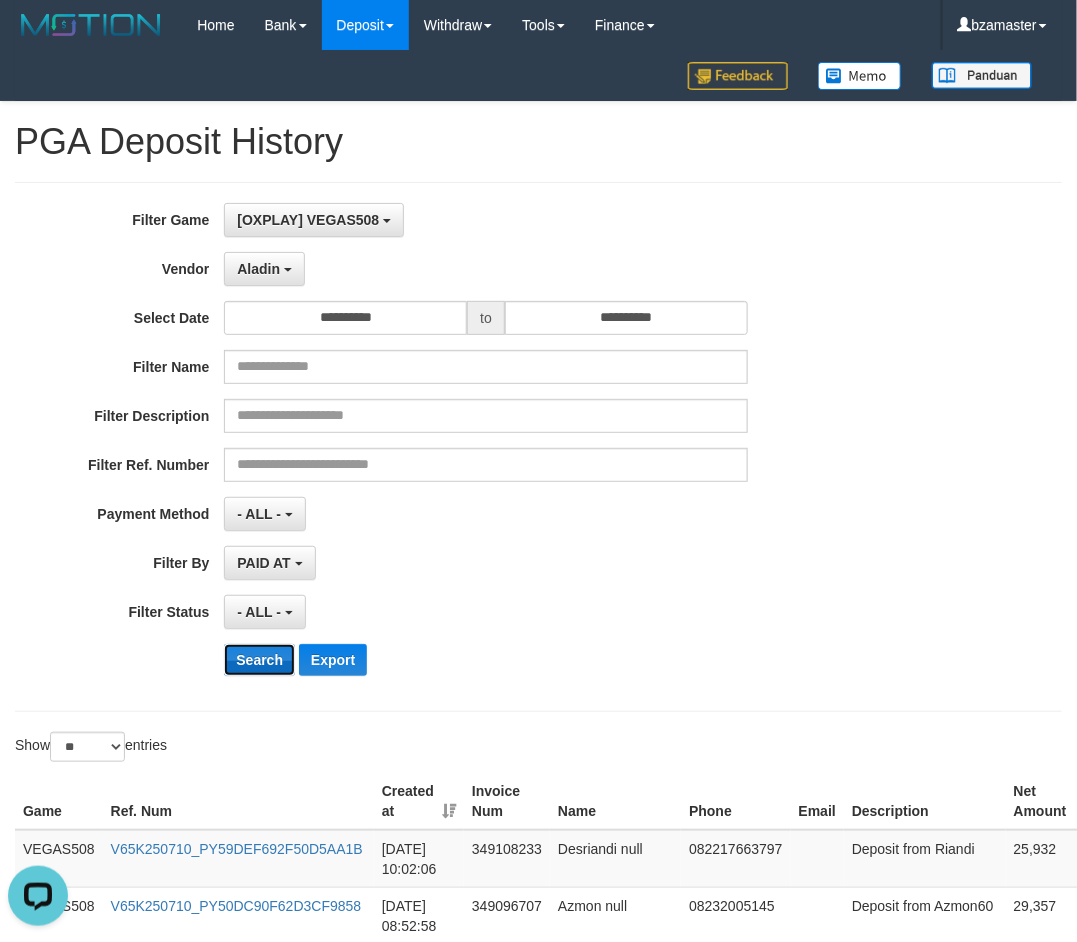 click on "Search" at bounding box center (259, 660) 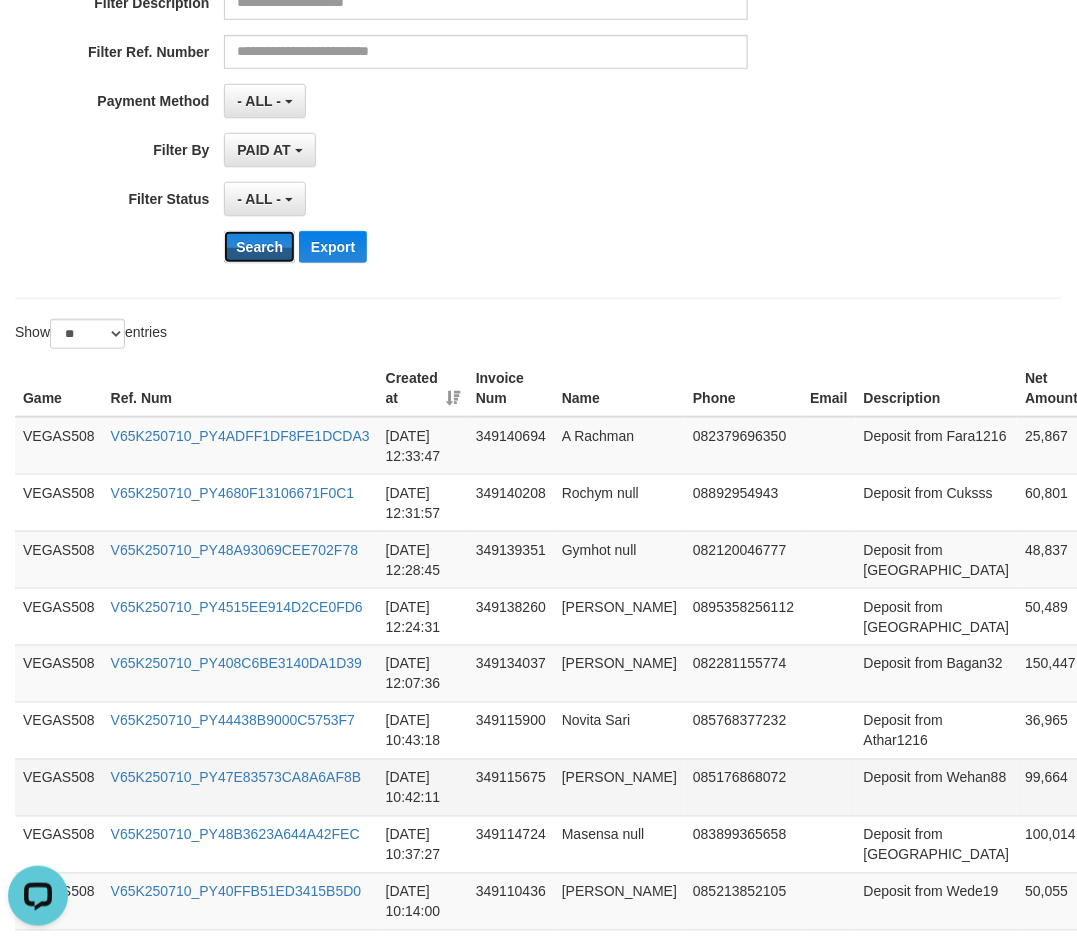 scroll, scrollTop: 0, scrollLeft: 0, axis: both 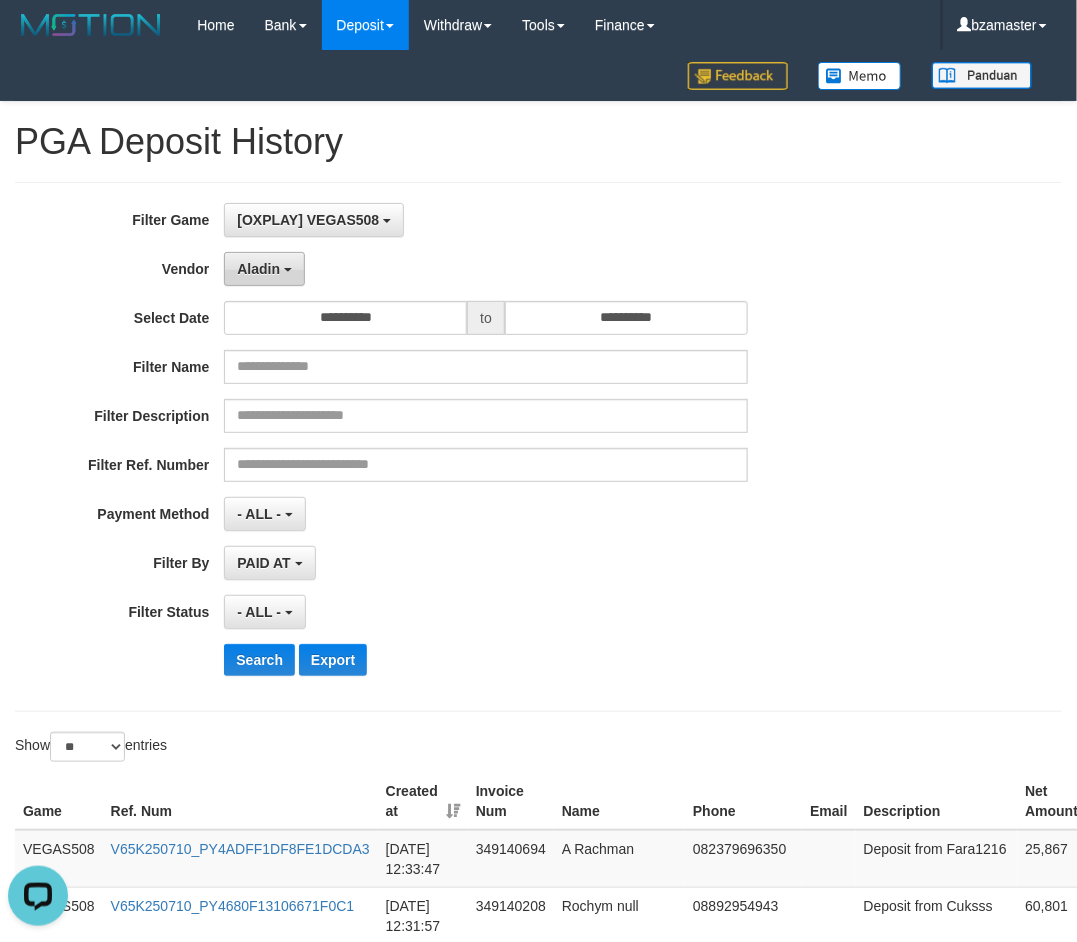 click on "Aladin" at bounding box center [258, 269] 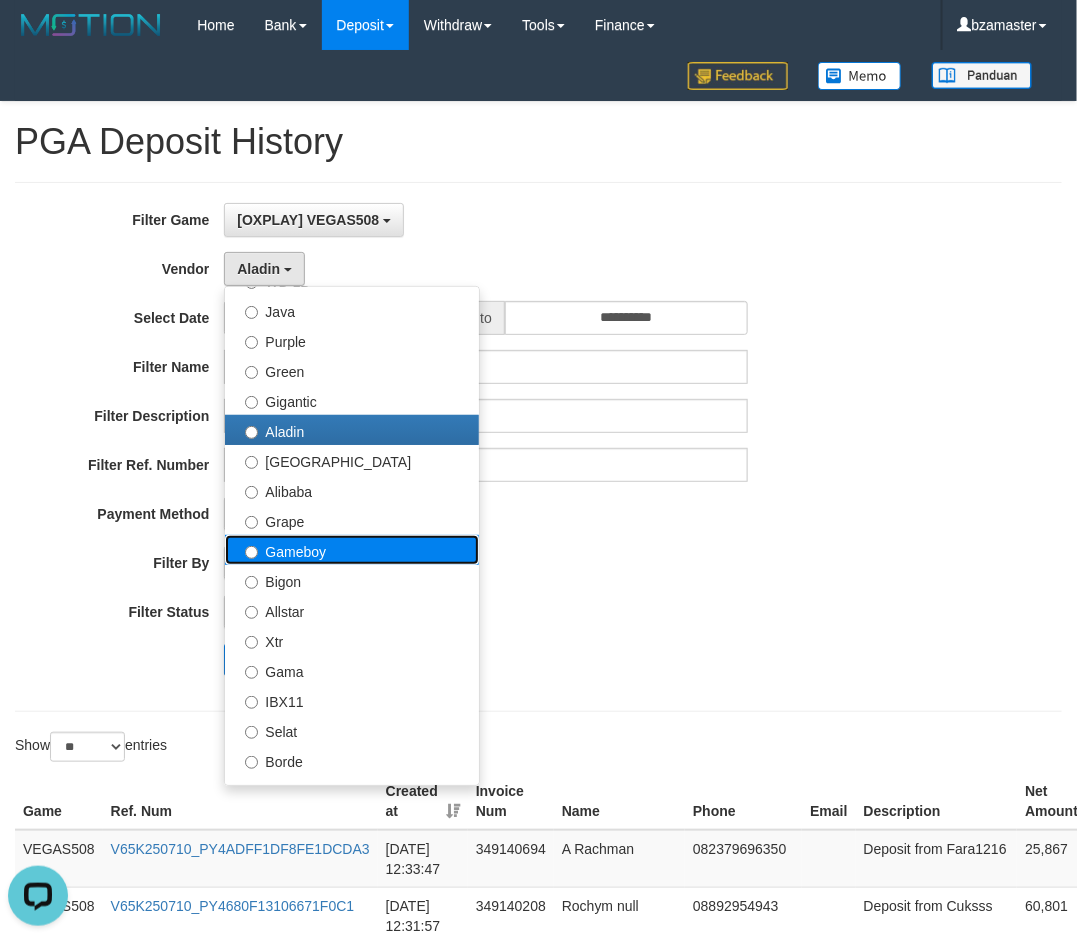 click on "Gameboy" at bounding box center (352, 550) 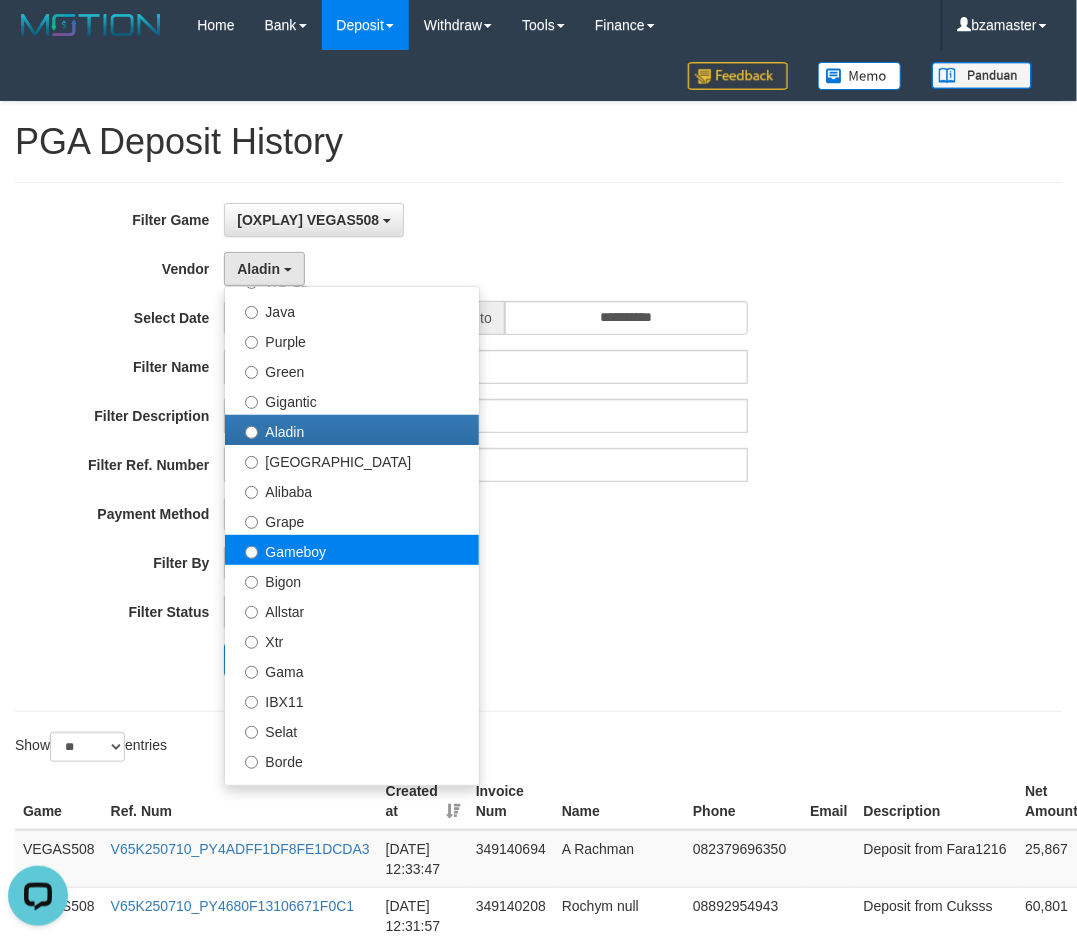 select on "**********" 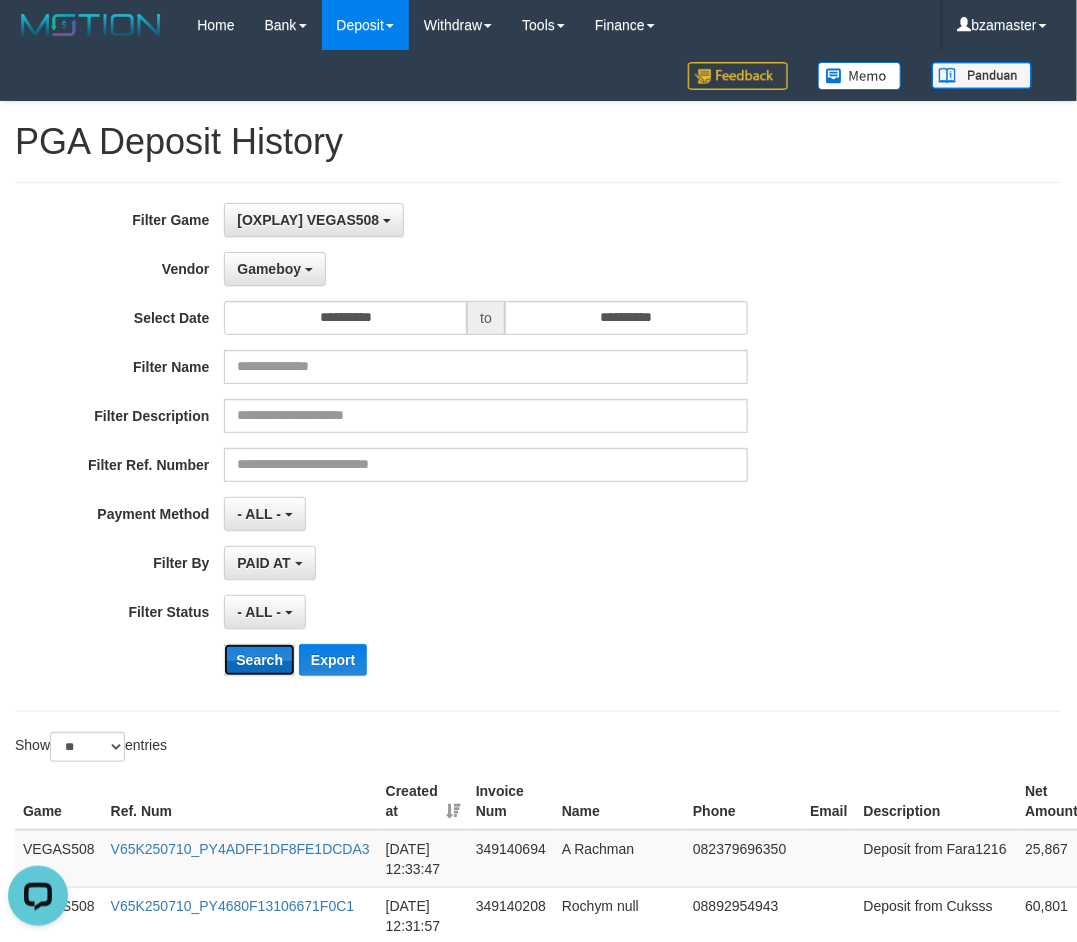 click on "Search" at bounding box center [259, 660] 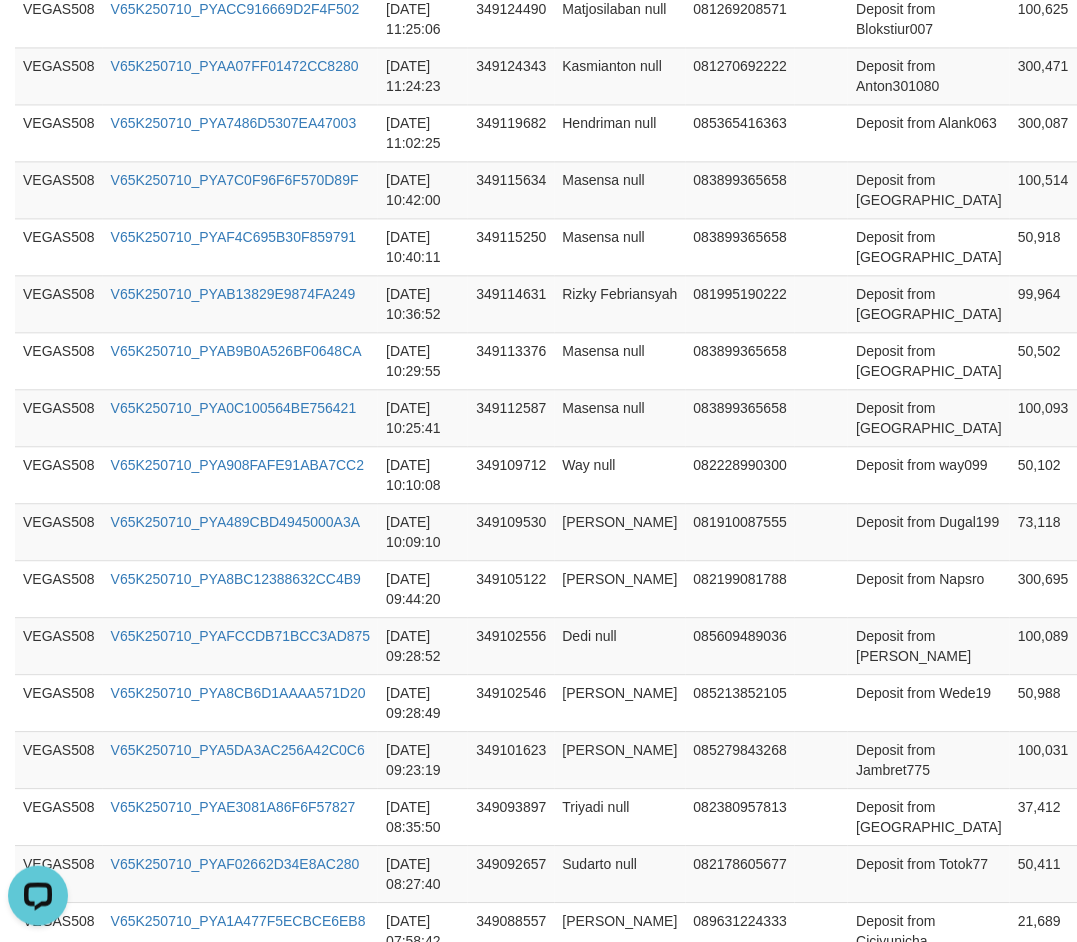 scroll, scrollTop: 1538, scrollLeft: 0, axis: vertical 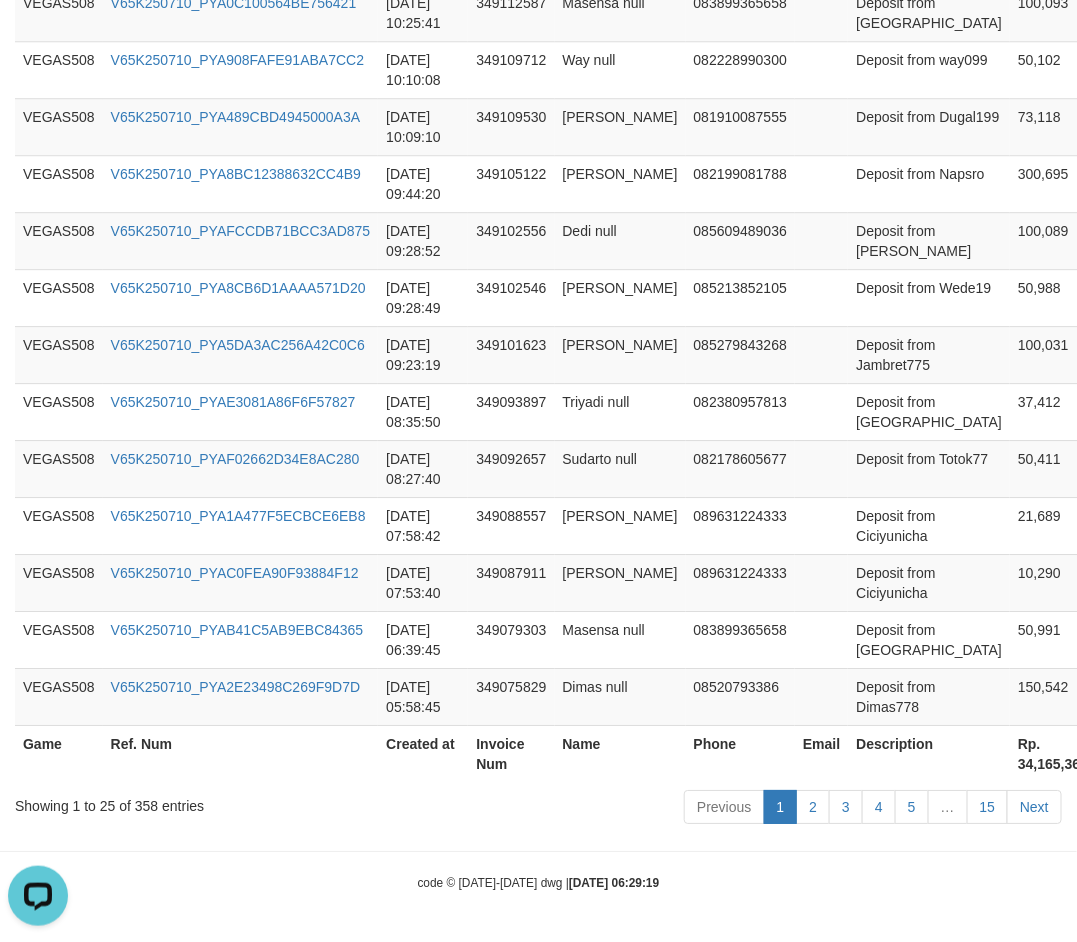 click on "Game Ref. Num Created at Invoice Num Name Phone Email Description Net Amount Total Fee Amount Payment Method Status
Game Ref. Num Created at Invoice Num Name Phone Email Description Rp. 34,165,364 Rp. 273,322.82 Rp. 34,165,364 Payment Method Status
VEGAS508 V65K250710_PYA80EAAD1D5597D049 [DATE] 12:23:36 349138022 [PERSON_NAME] 083899375796 Deposit from Kusuma12345 25,697 205.58 25,697 QRIS Payment P   VEGAS508 V65K250710_PYA909699D4713C8F58 [DATE] 12:17:38 349136484 Kasmianton null 081270692222 Deposit from Anton301080 500,192 4,001.54 500,192 QRIS Payment P   VEGAS508 V65K250710_PYA604E17A1BE5C4895 [DATE] 12:06:05 349133698 Ivanjazuli null 082182955251 Deposit from Ivanjazuli 24,428 195.42 24,428 QRIS Payment P   VEGAS508 V65K250710_PYAE2399F4B2247BF7D [DATE] 11:48:48 349129683 Rizky Febriansyah 081995190222 Deposit from [GEOGRAPHIC_DATA] 99,772 798.18 99,772 QRIS Payment P   VEGAS508 V65K250710_PYA4BCB36AD599312FD [DATE] 11:29:01 349125358 Rizky Febriansyah 99,983 P" at bounding box center (538, 12) 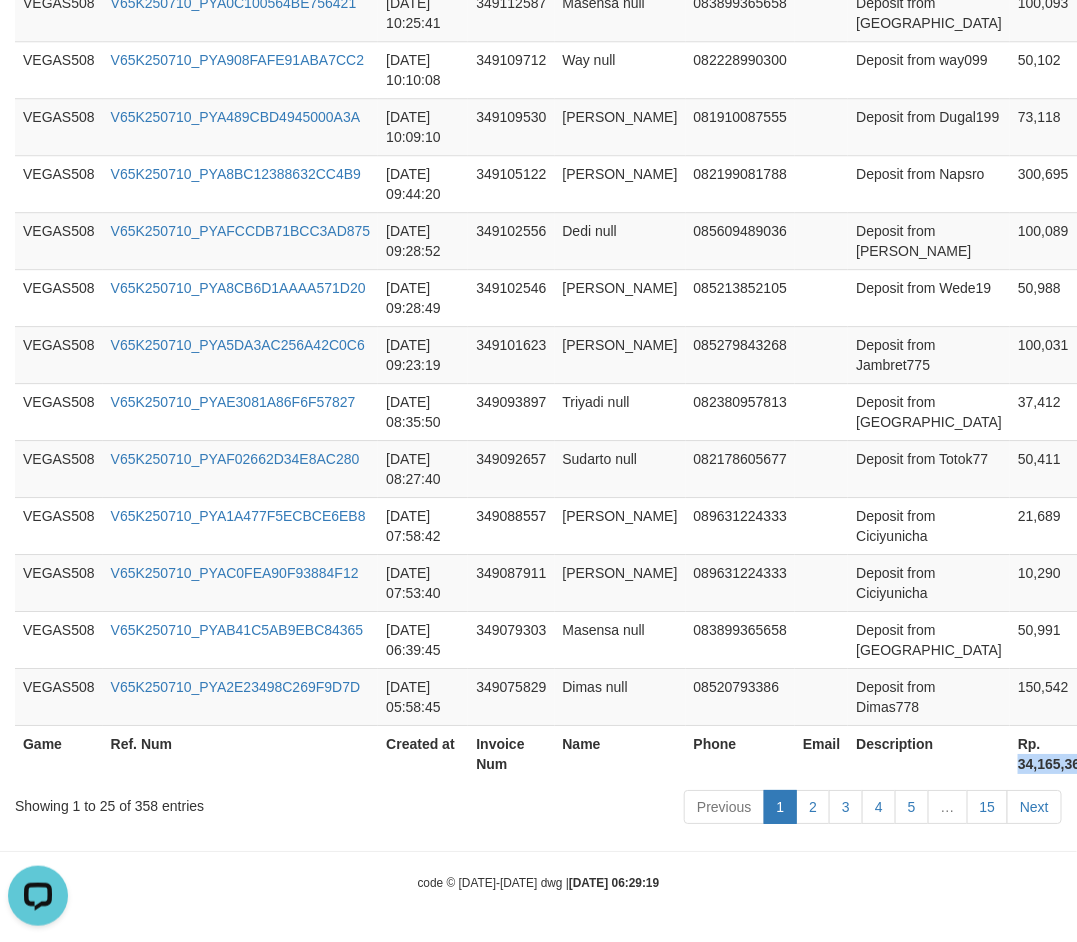 click on "Rp. 34,165,364" at bounding box center [1053, 753] 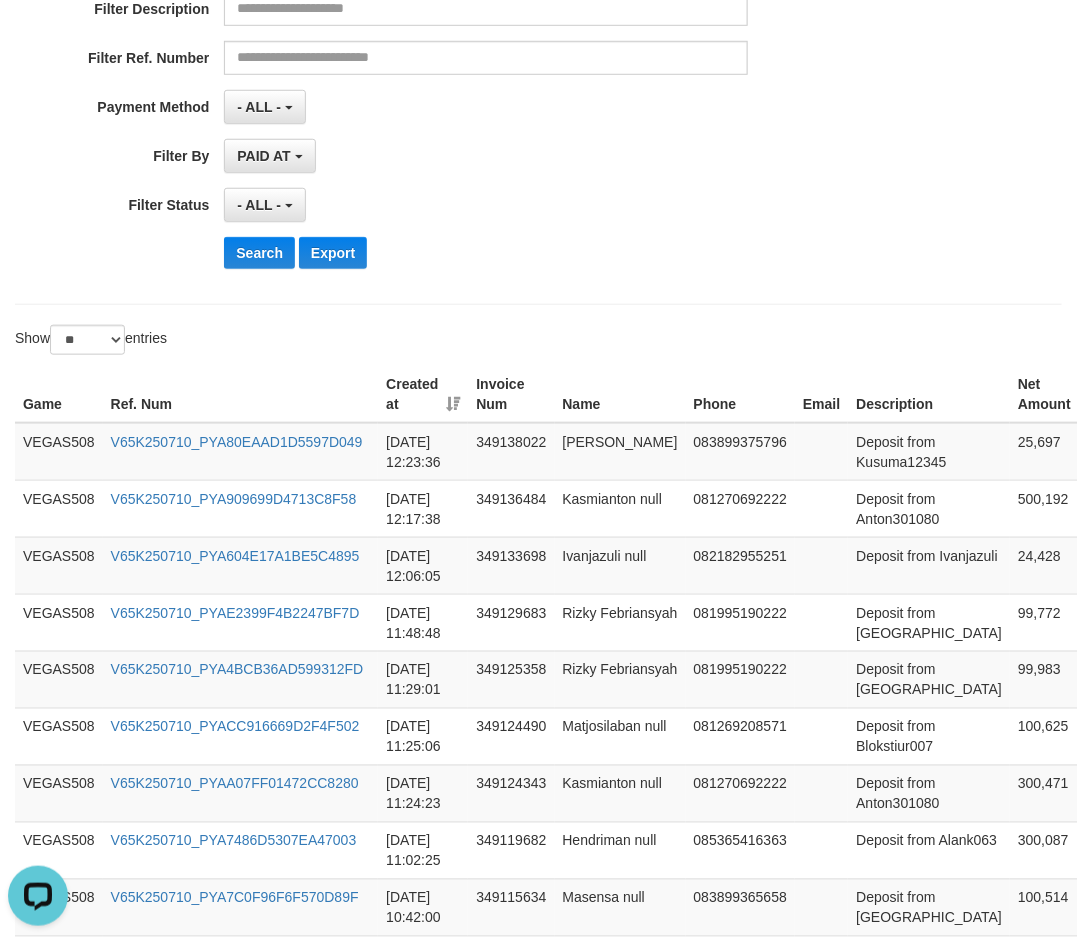 scroll, scrollTop: 413, scrollLeft: 0, axis: vertical 